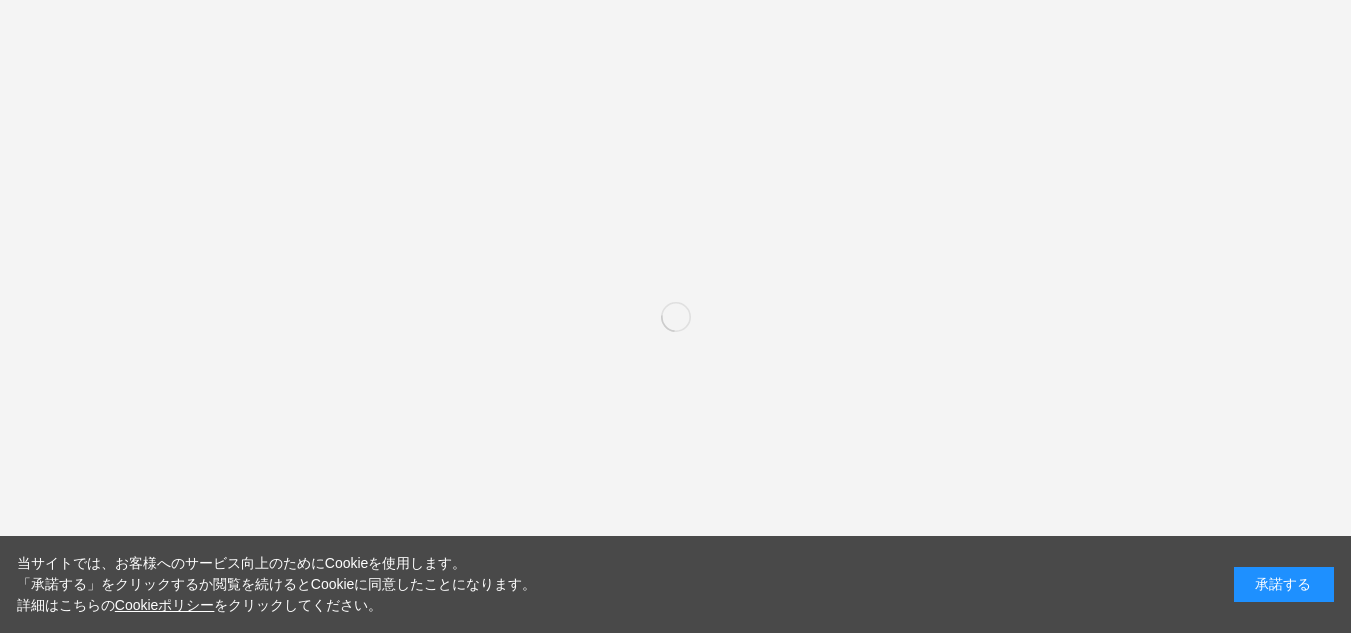 scroll, scrollTop: 0, scrollLeft: 0, axis: both 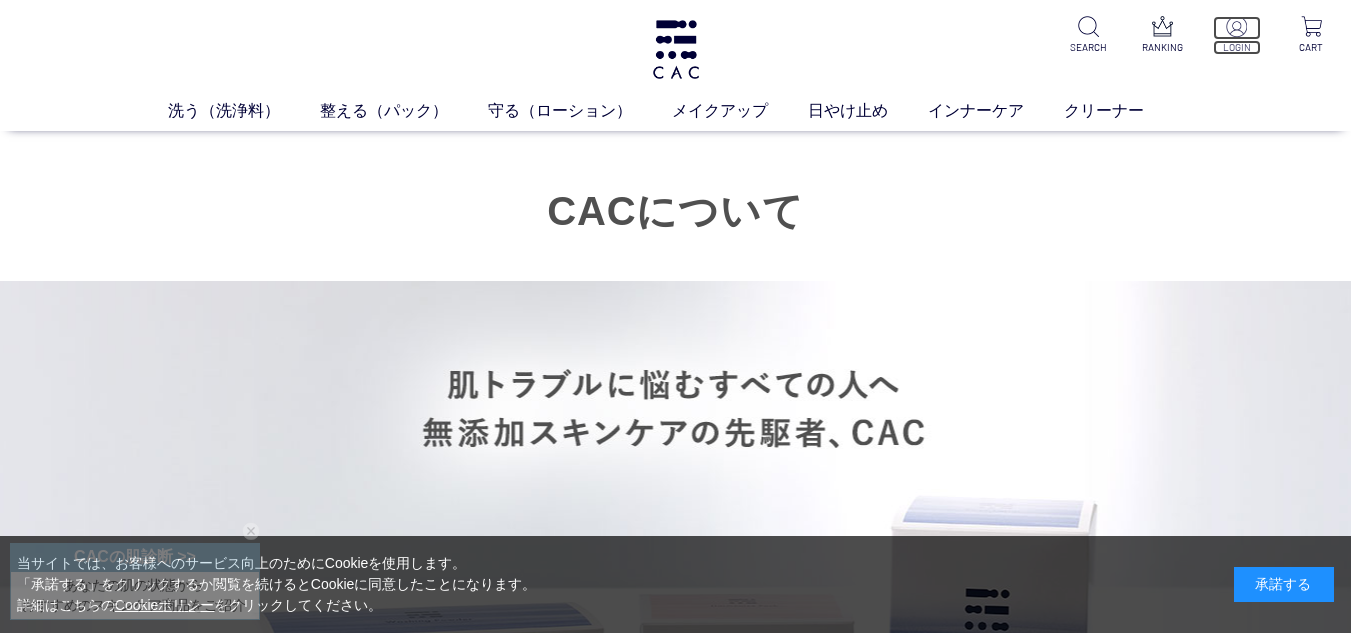 click at bounding box center [1236, 26] 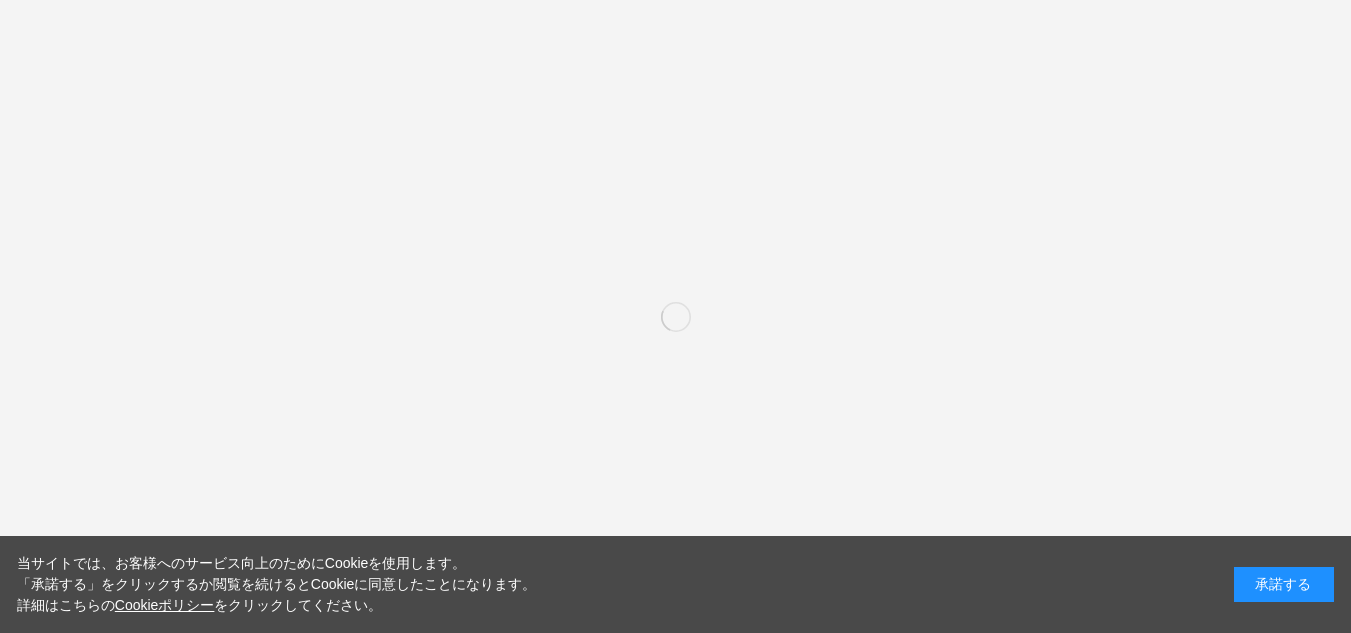 scroll, scrollTop: 0, scrollLeft: 0, axis: both 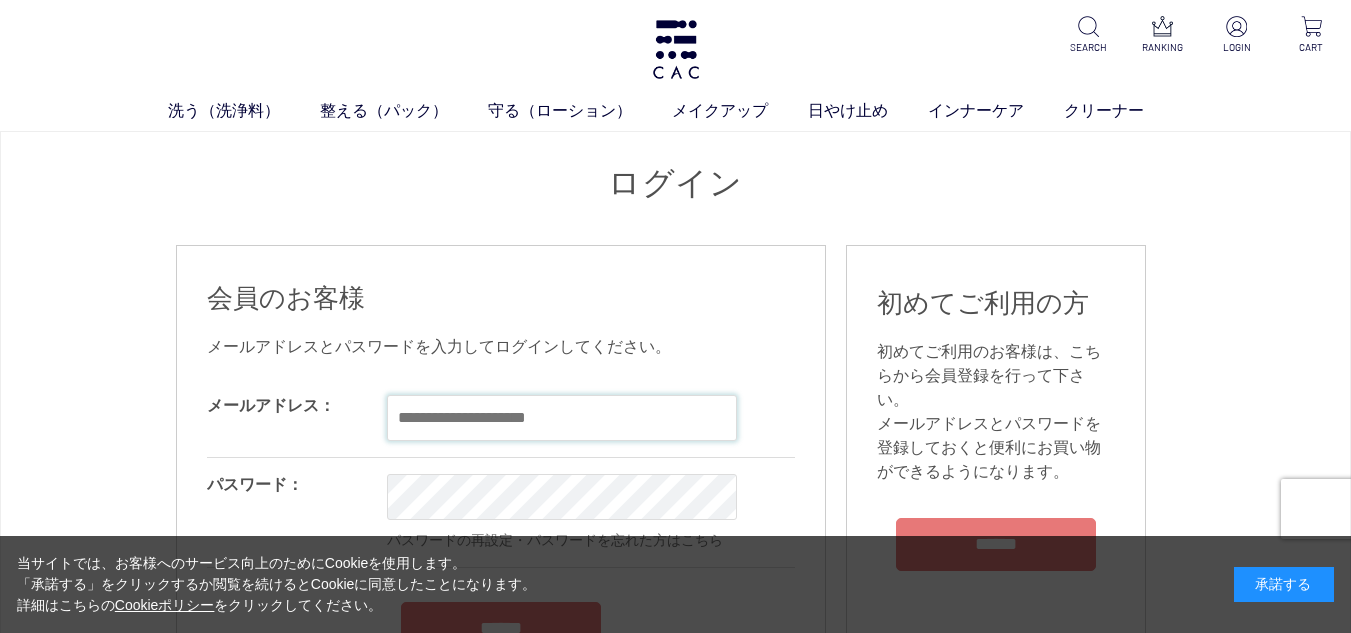 click at bounding box center [562, 418] 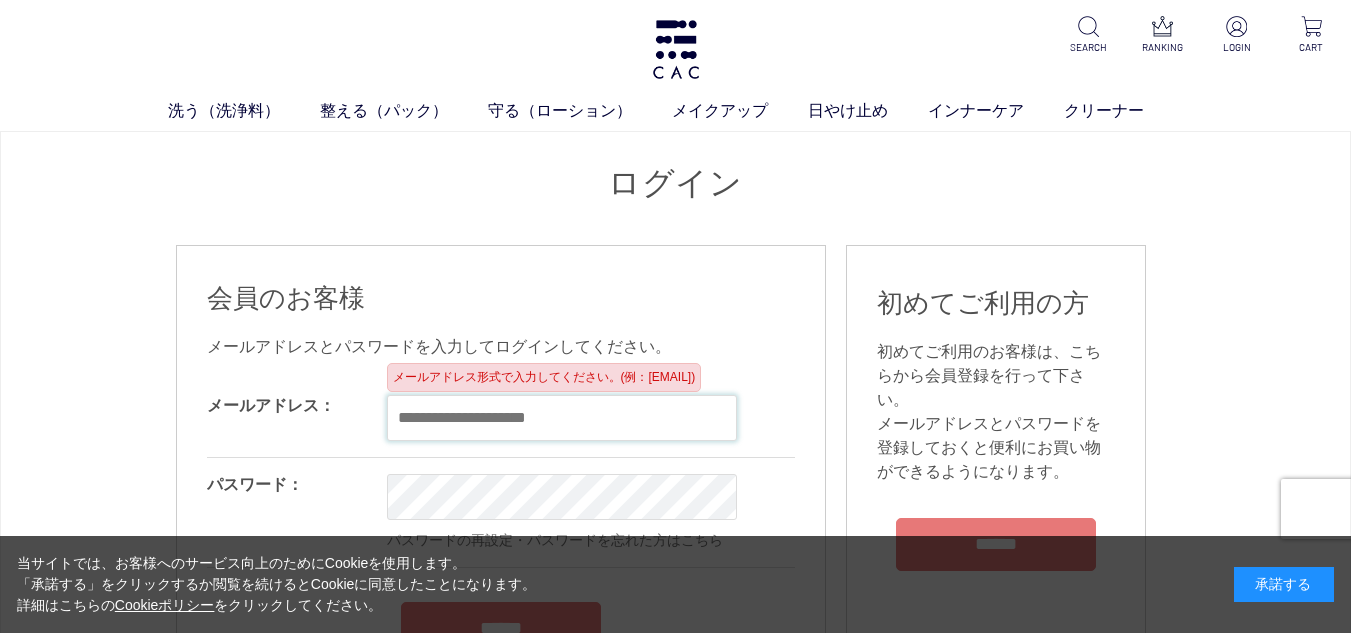 paste on "**********" 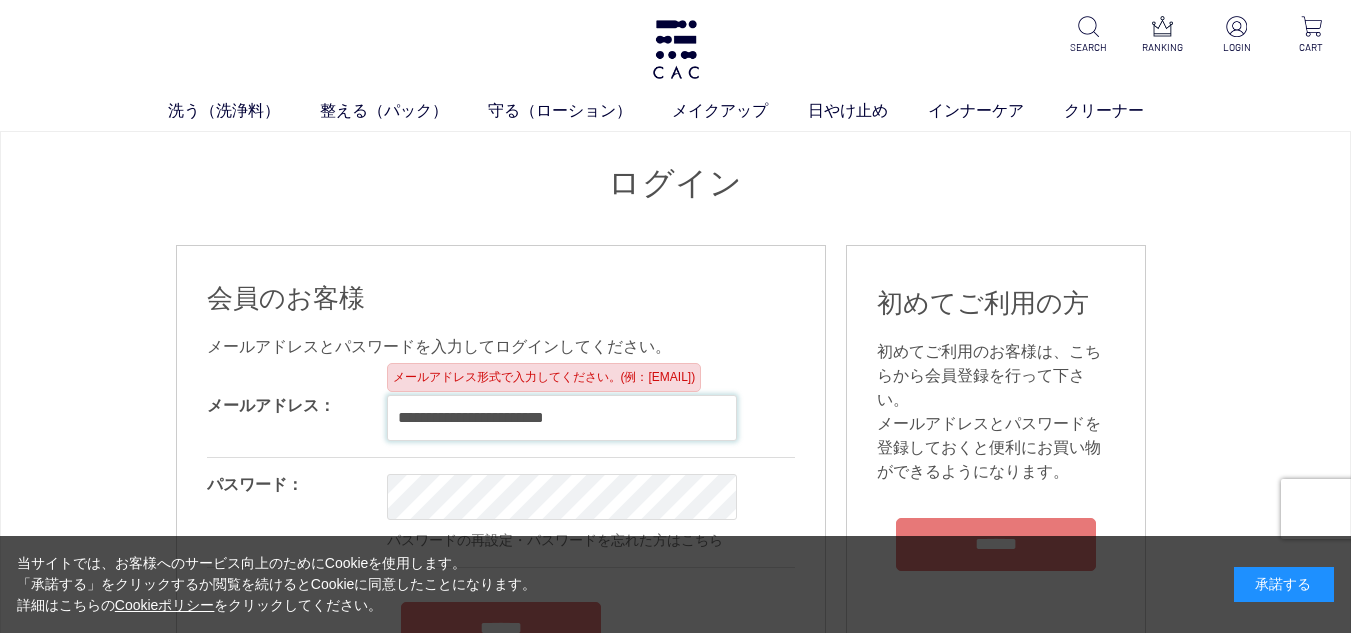 drag, startPoint x: 635, startPoint y: 423, endPoint x: 579, endPoint y: 432, distance: 56.718605 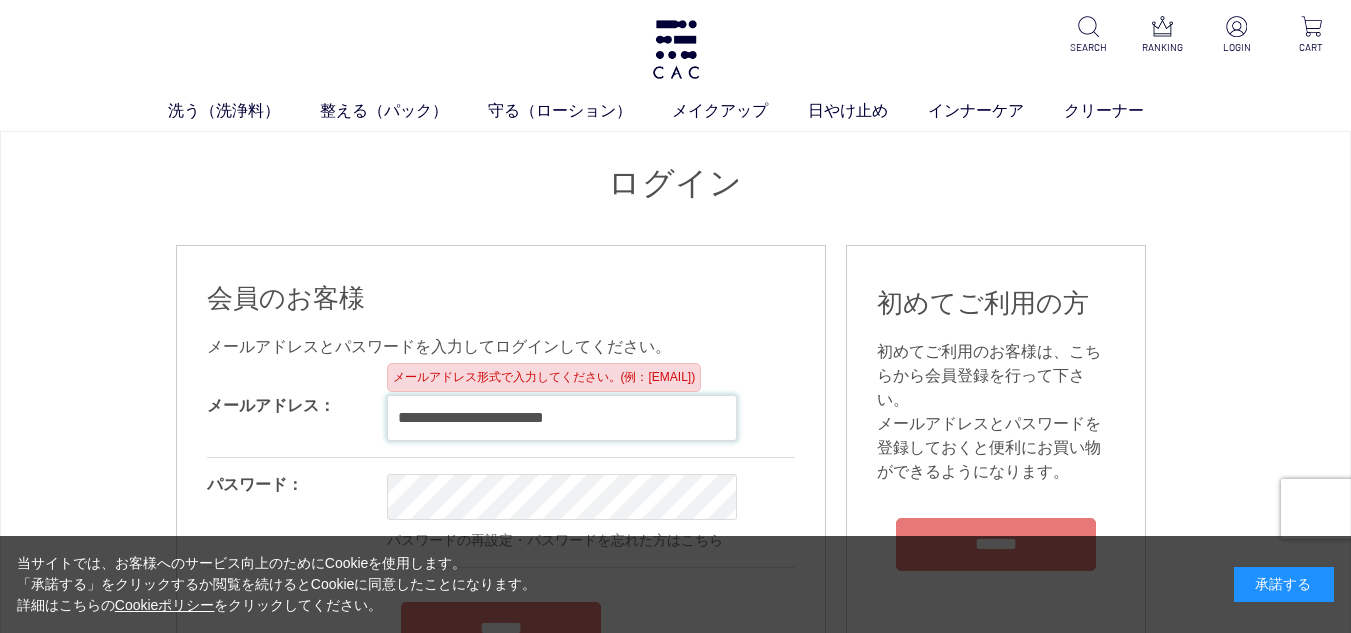 click on "**********" at bounding box center [562, 418] 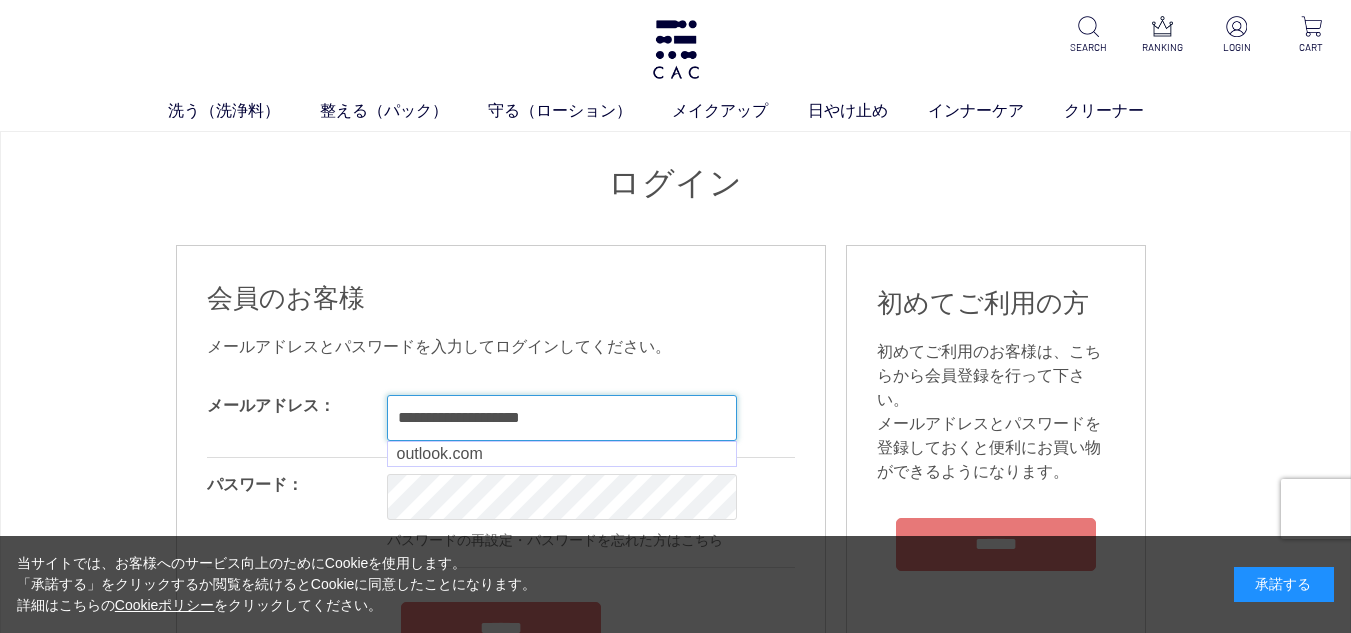 type on "**********" 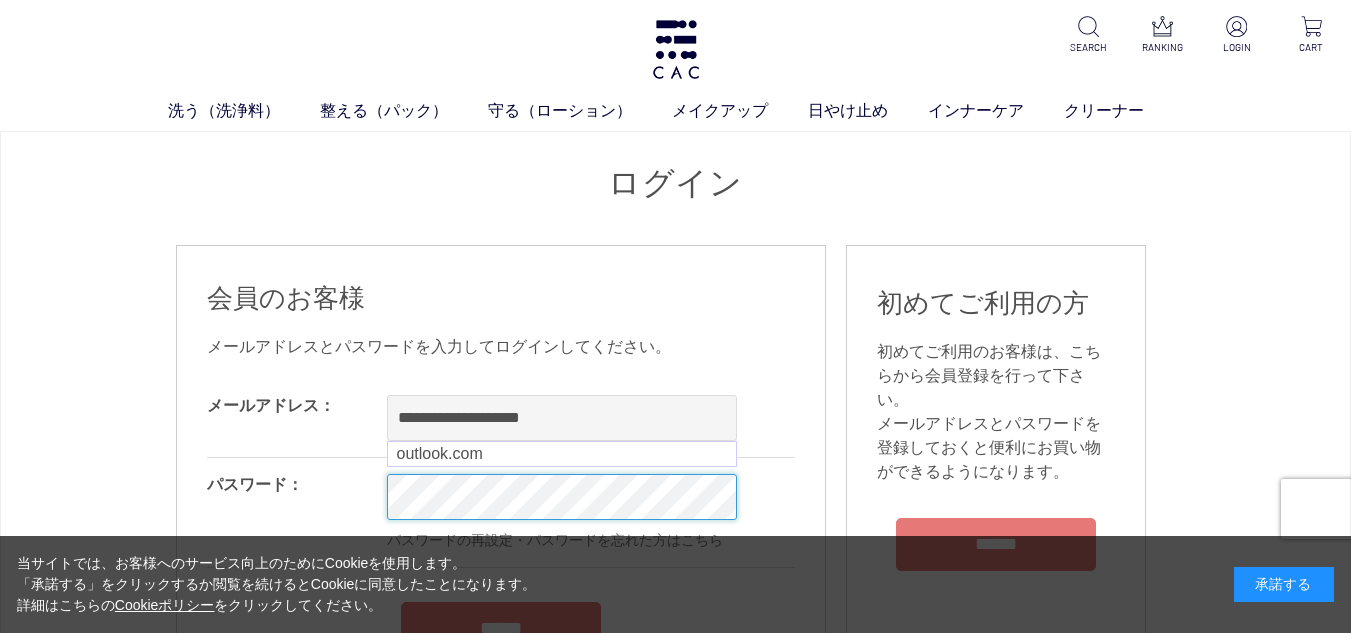 click on "洗う（洗浄料）
液体洗浄料
パウダー洗浄料
泡洗顔料
グッズ
整える（パック）
フェイスパック
ヘアパック
守る（ローション）
保湿化粧水
柔軟化粧水
美容液
ジェル
メイクアップ
ベース
アイ
フェイスカラー
リップ
日やけ止め
インナーケア
クリーナー
SEARCH
RANKING
LOGIN
CART
ログイン
会員のお客様
OK OK" at bounding box center (675, 1754) 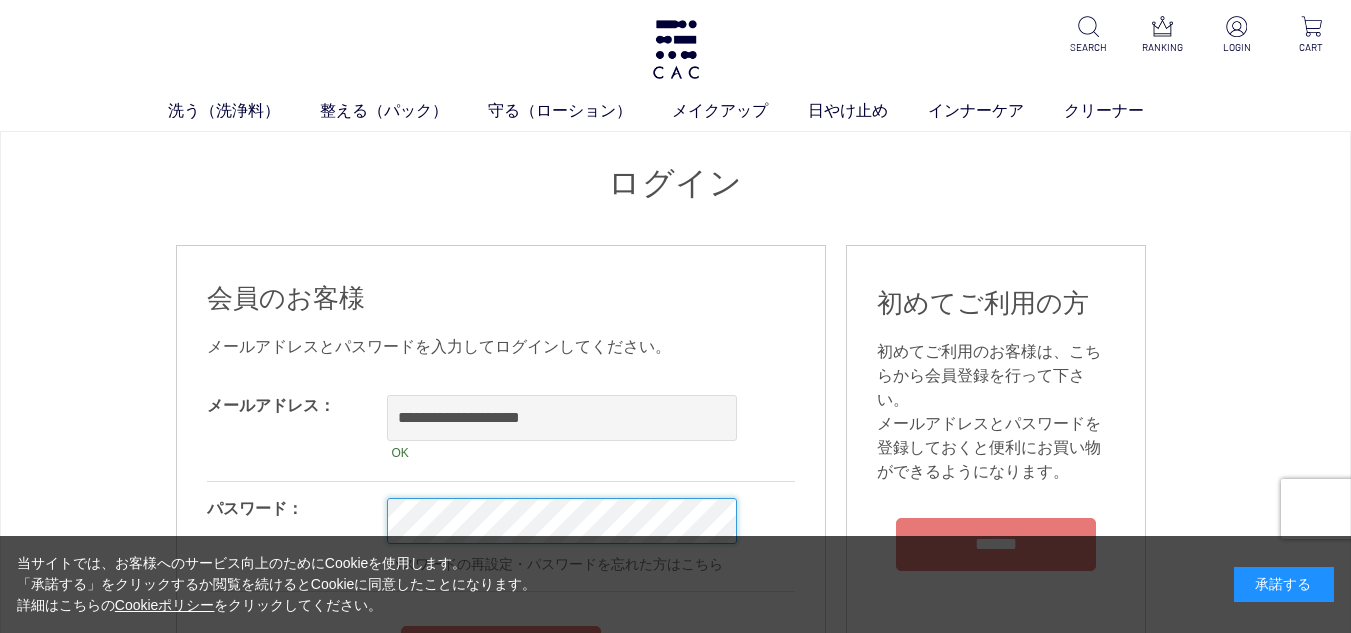 scroll, scrollTop: 400, scrollLeft: 0, axis: vertical 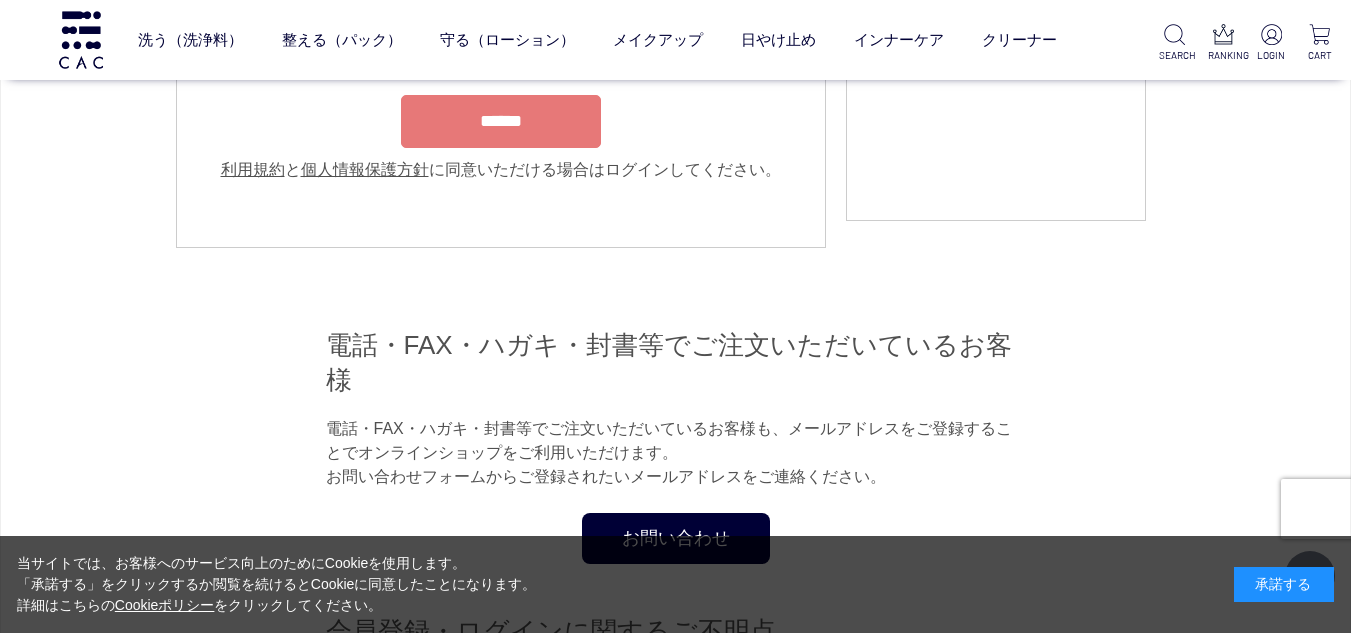 click on "******" at bounding box center [501, 121] 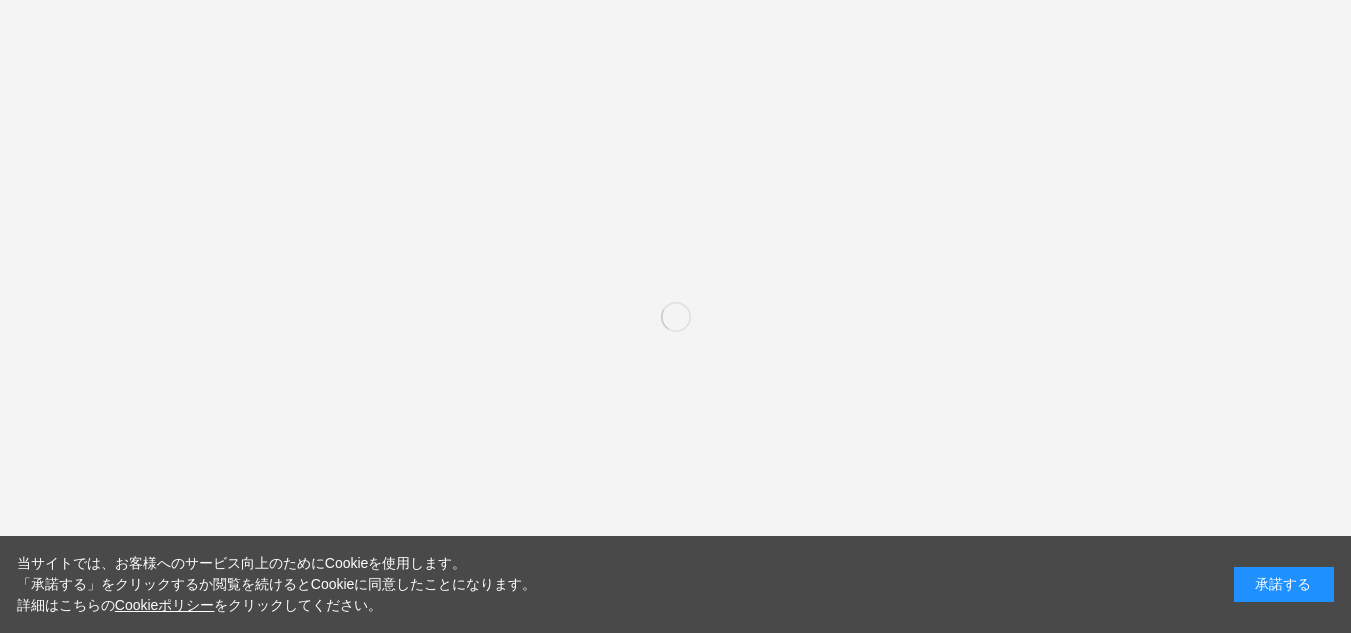 scroll, scrollTop: 0, scrollLeft: 0, axis: both 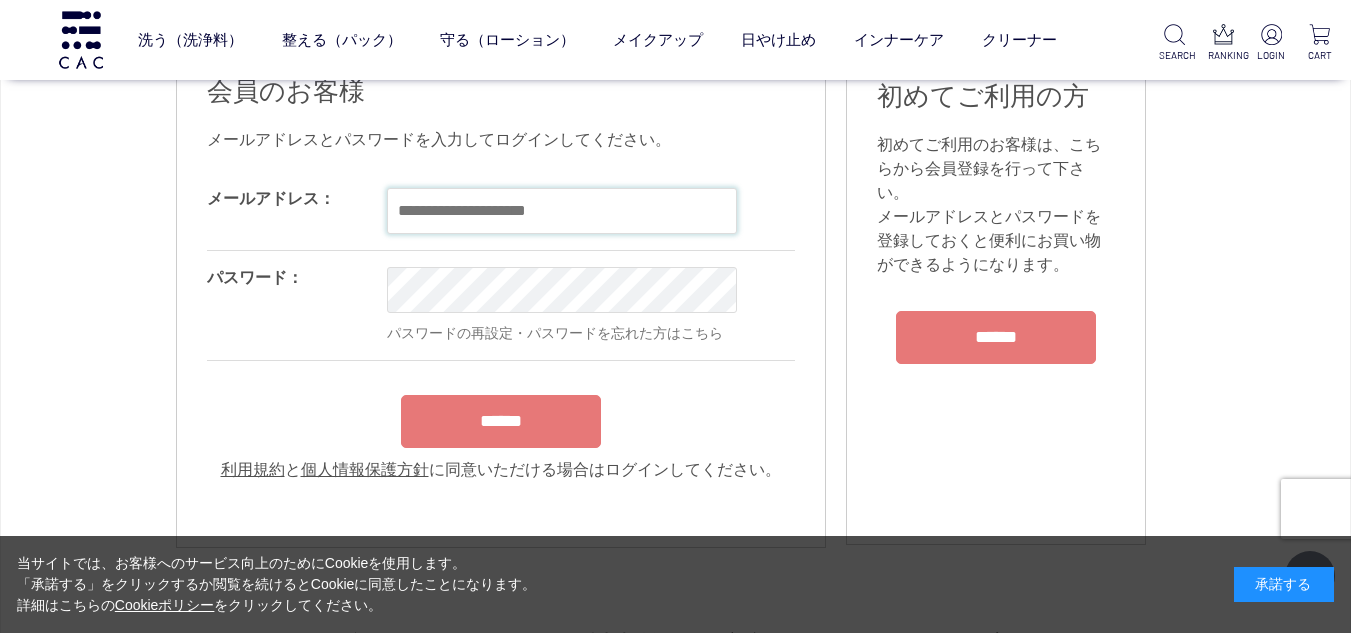 click at bounding box center (562, 211) 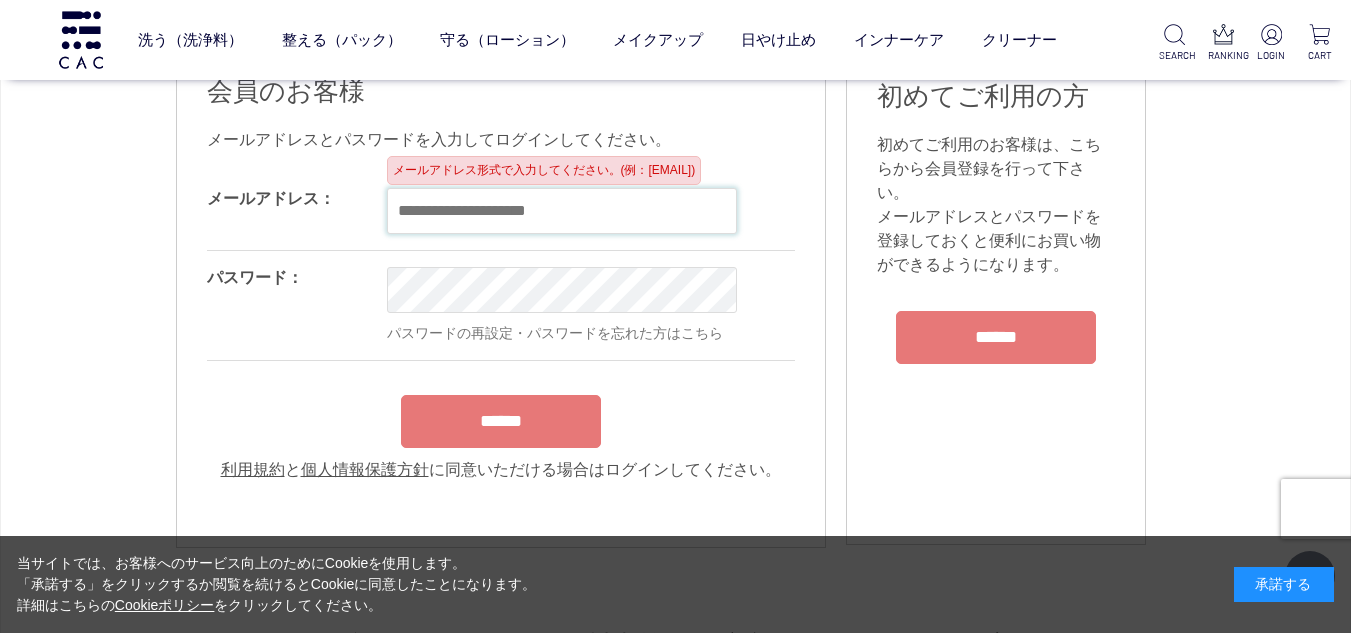 paste on "**********" 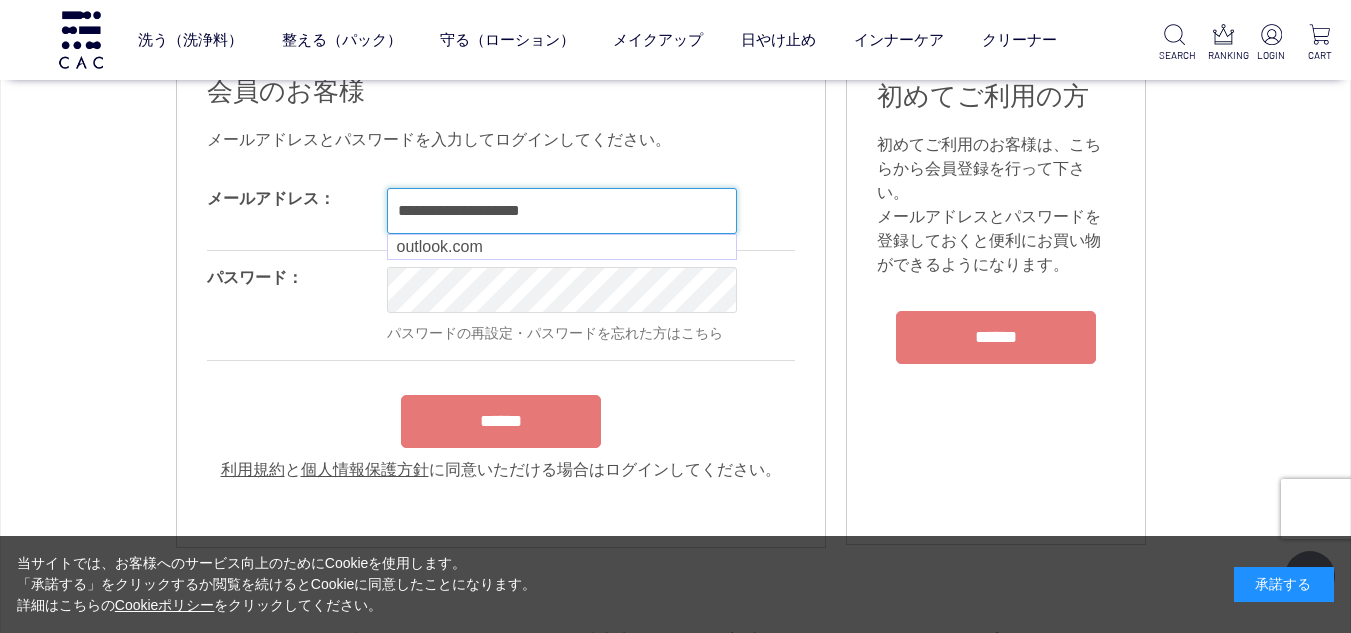 type on "**********" 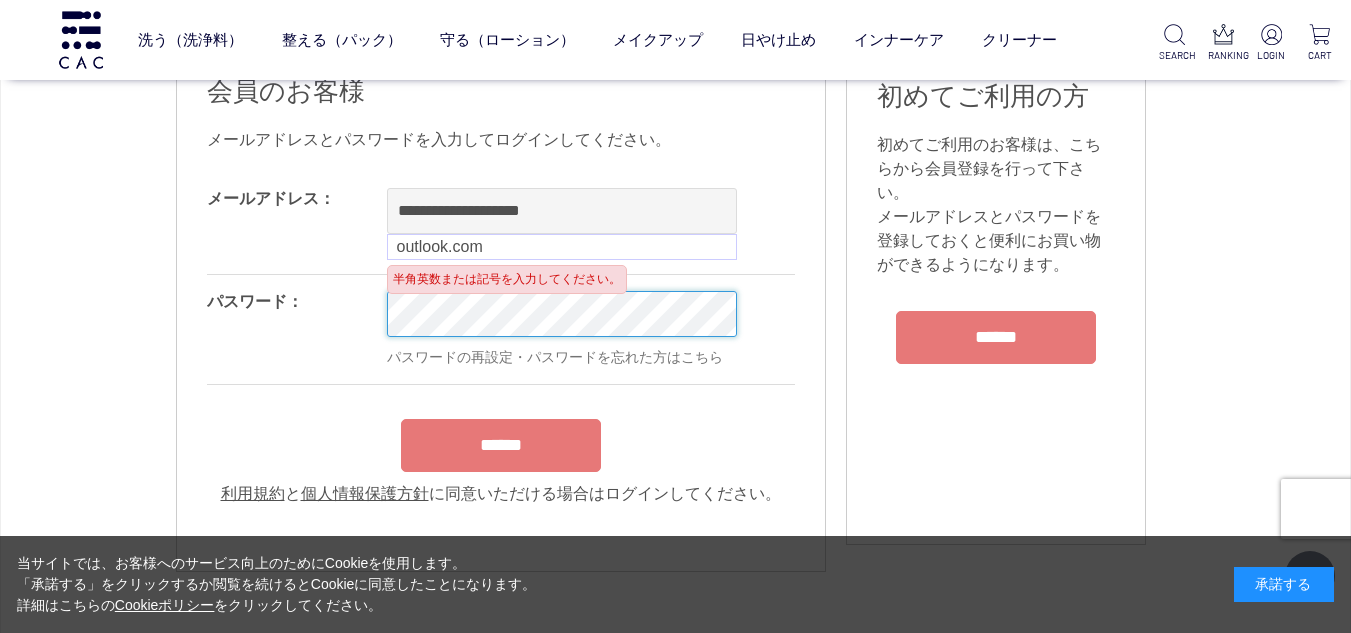 click on "洗う（洗浄料）
液体洗浄料
パウダー洗浄料
泡洗顔料
グッズ
整える（パック）
フェイスパック
ヘアパック
守る（ローション）
保湿化粧水
柔軟化粧水
美容液
ジェル
メイクアップ
ベース
アイ
フェイスカラー
リップ
日やけ止め
インナーケア
クリーナー
SEARCH
RANKING
LOGIN
CART
ログイン
会員のお客様" at bounding box center (675, 1562) 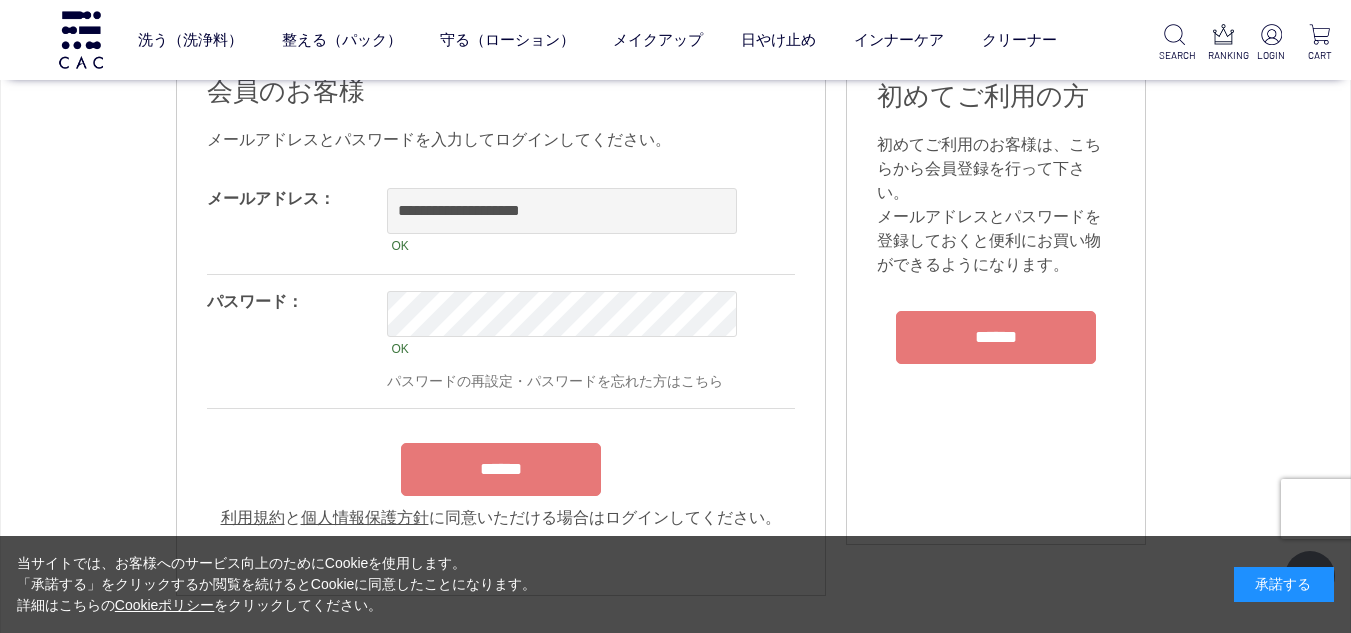 click on "OK
パスワードの再設定・パスワードを忘れた方はこちら" at bounding box center [647, 341] 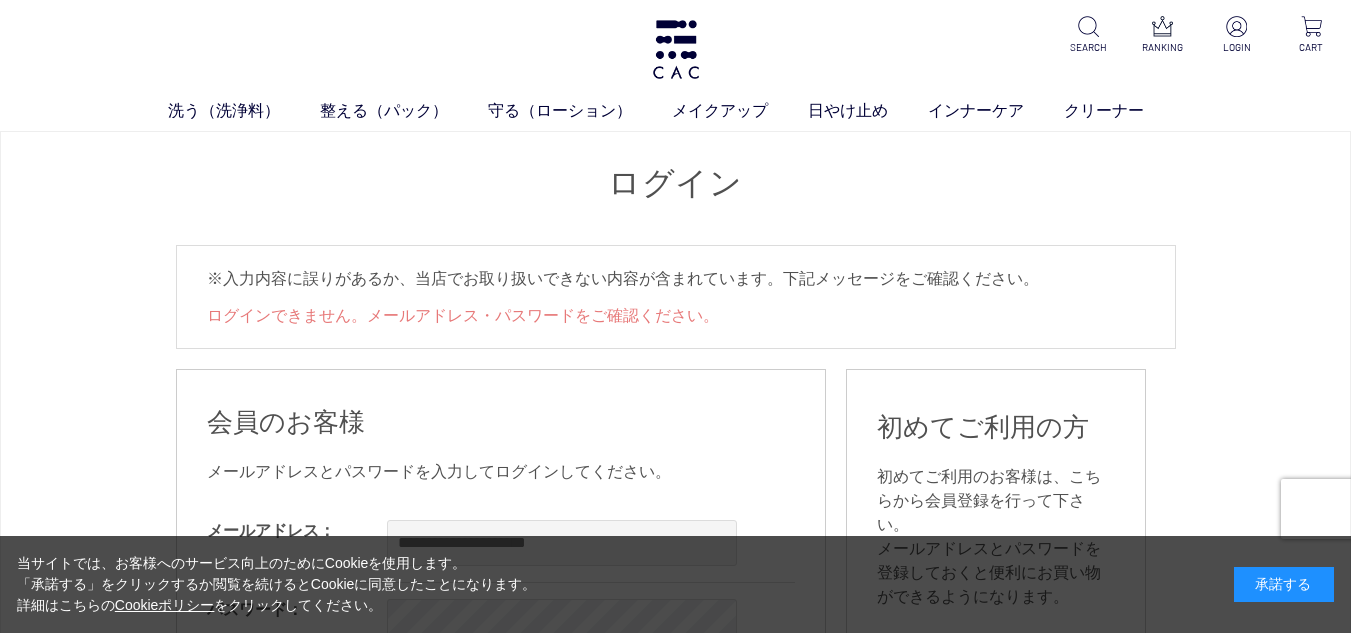 scroll, scrollTop: 0, scrollLeft: 0, axis: both 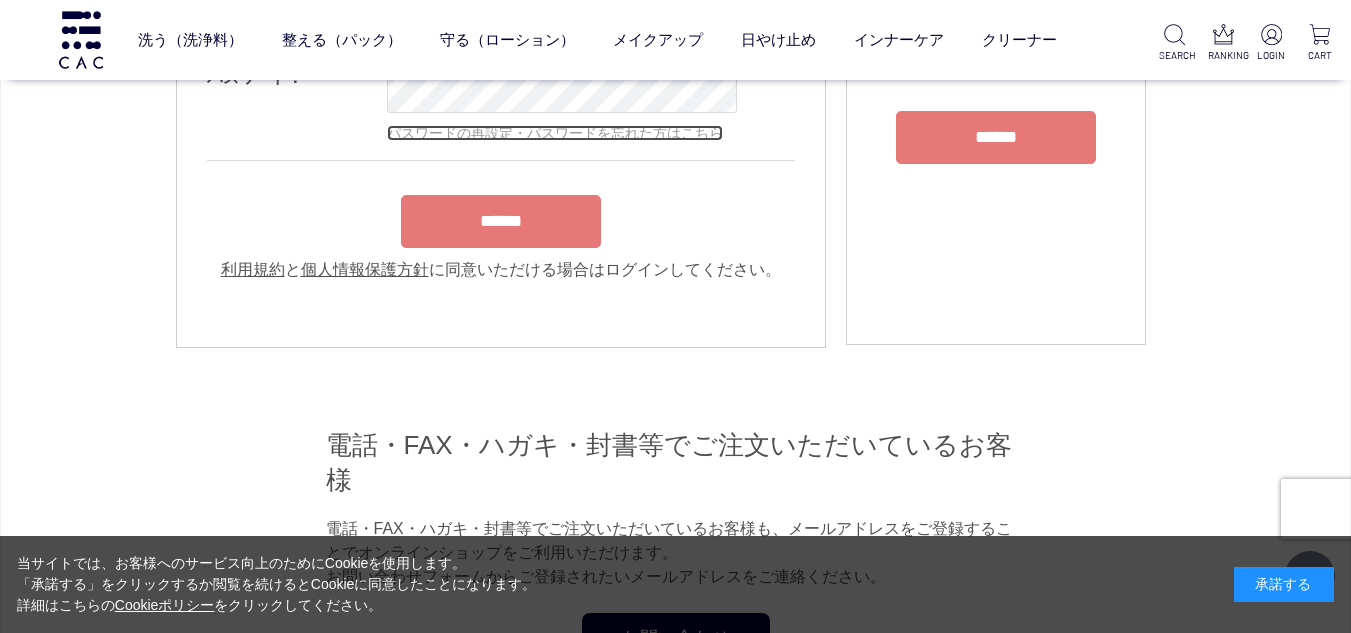 click on "パスワードの再設定・パスワードを忘れた方はこちら" at bounding box center [555, 133] 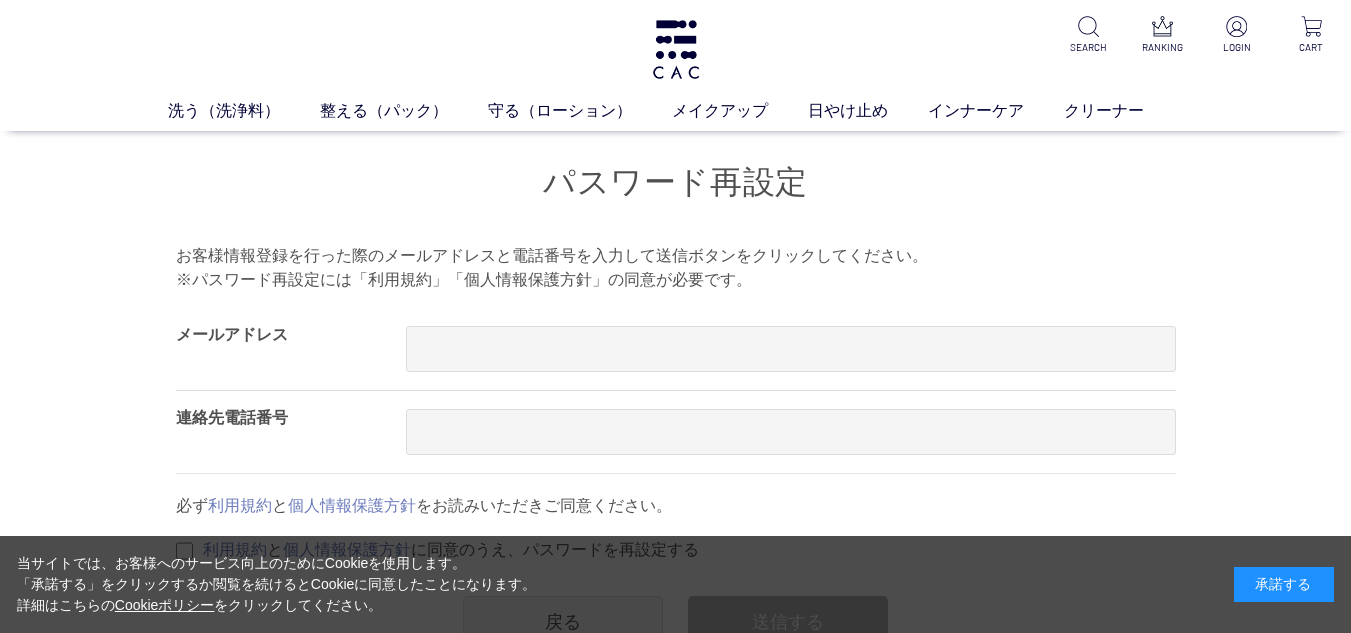 scroll, scrollTop: 0, scrollLeft: 0, axis: both 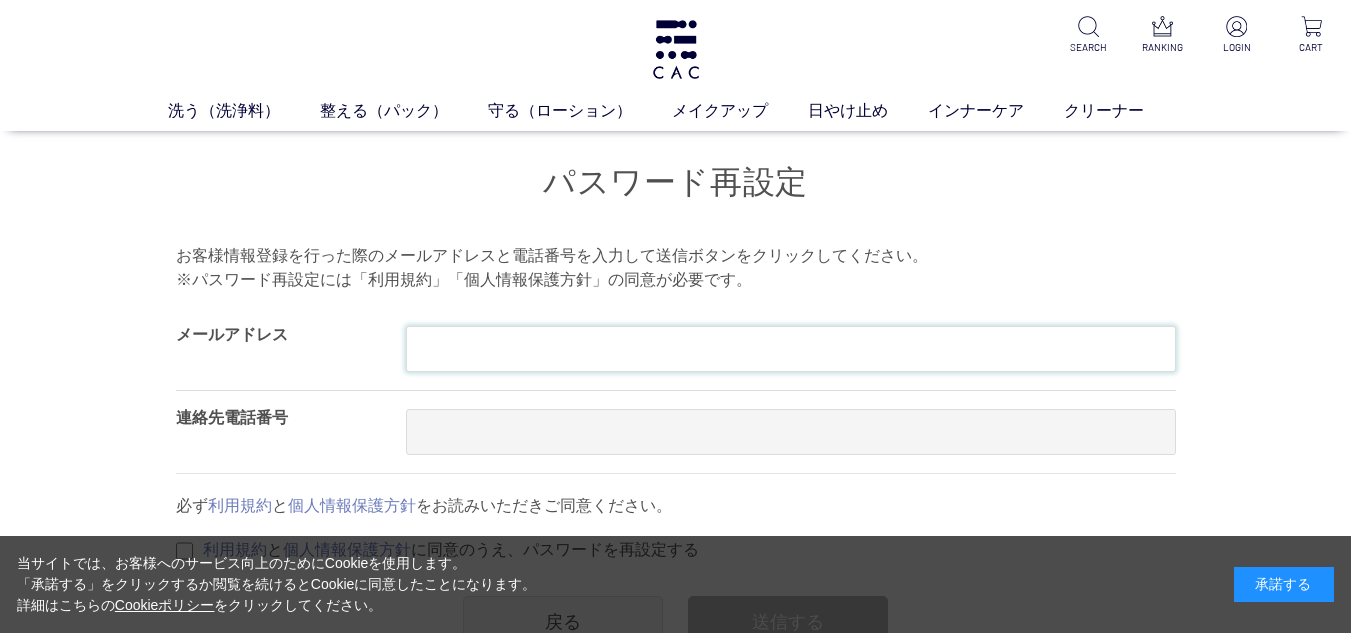 click at bounding box center (791, 349) 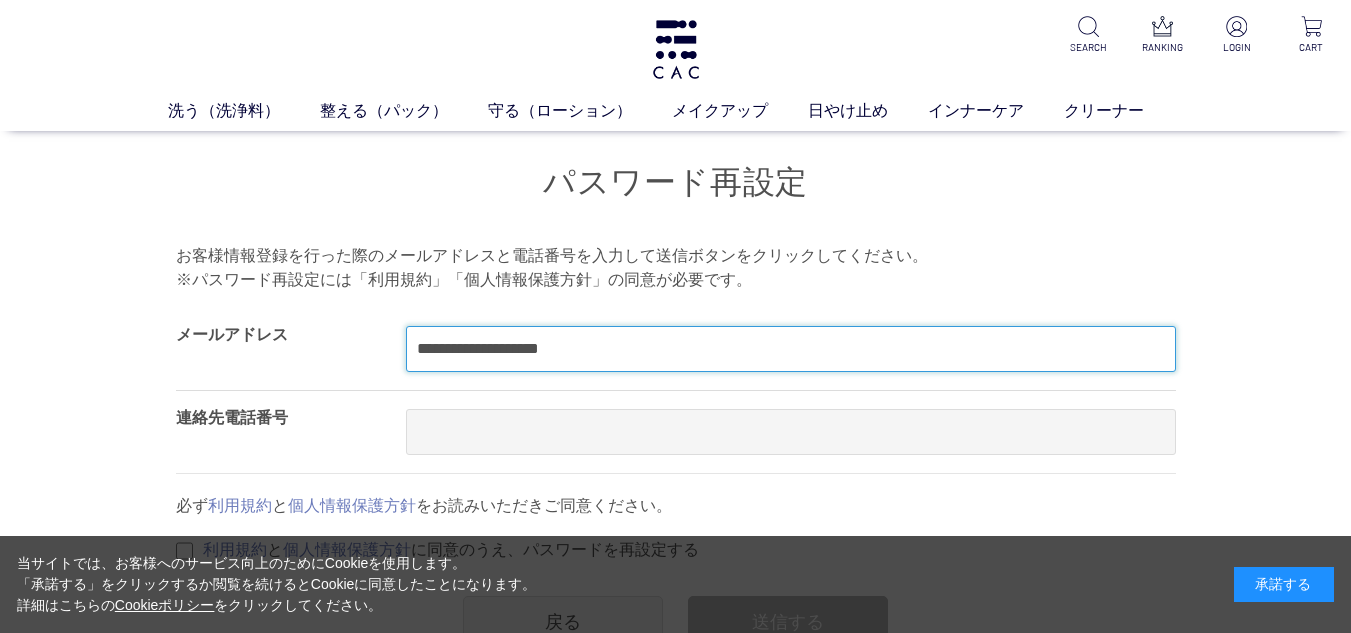 type on "**********" 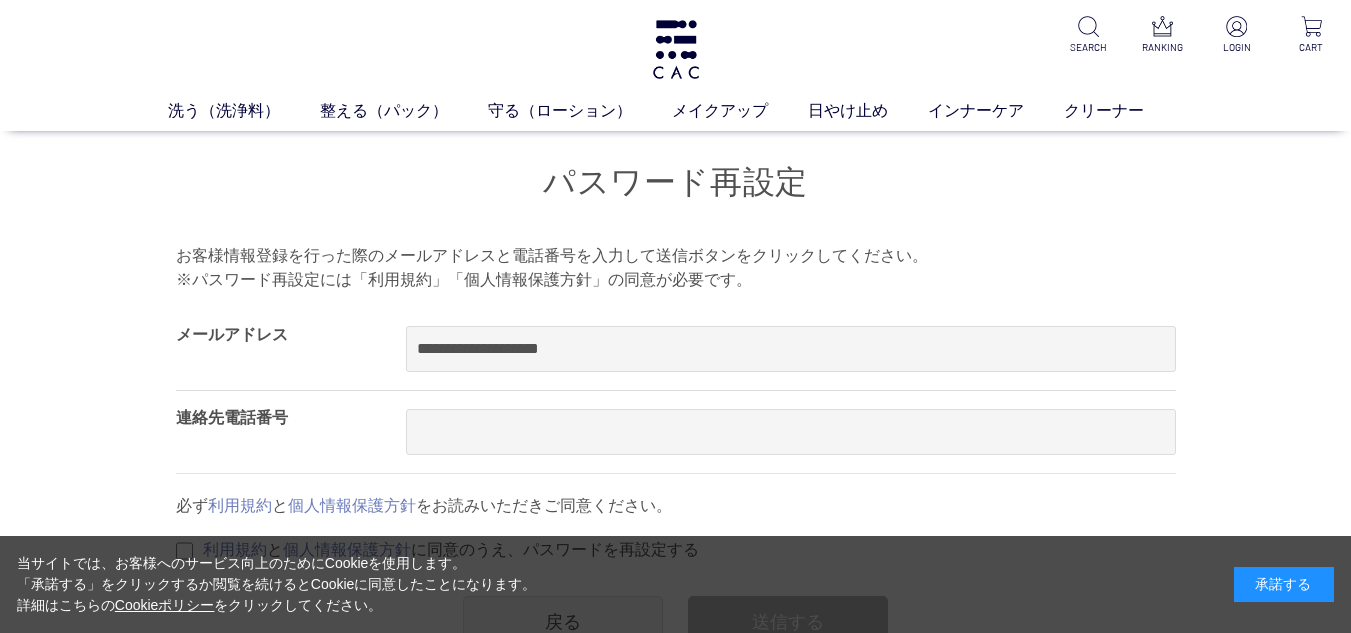 click on "連絡先電話番号" at bounding box center [291, 432] 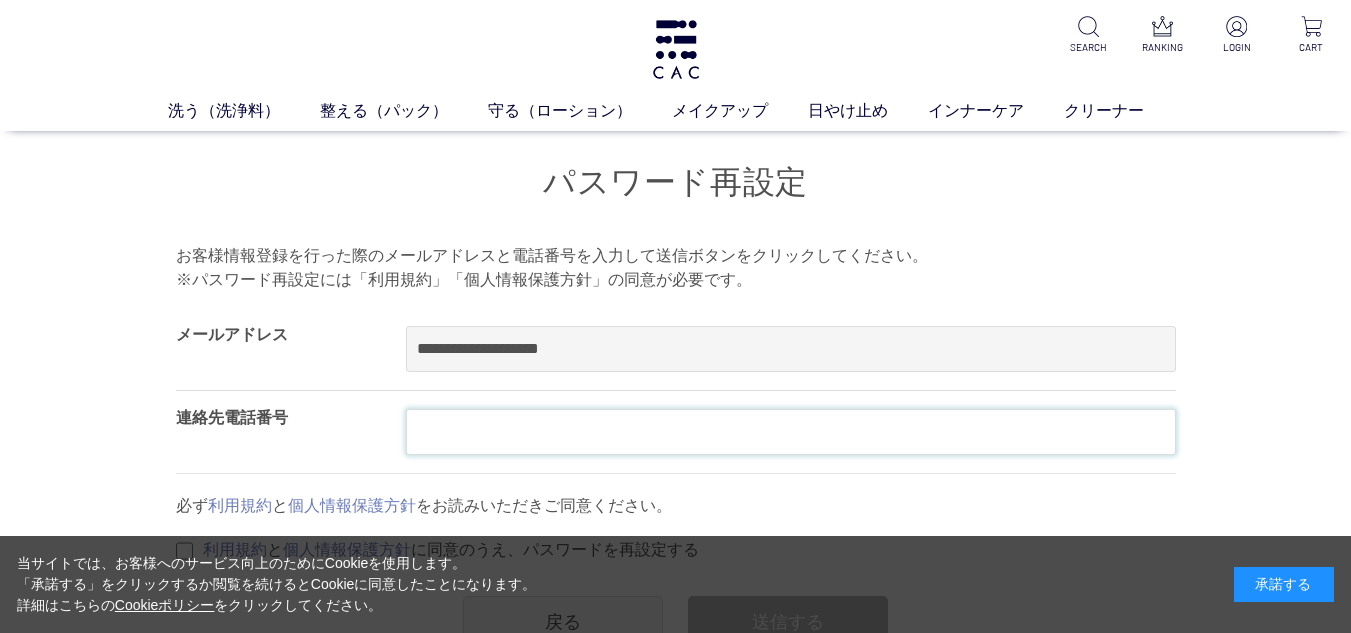 click at bounding box center (791, 432) 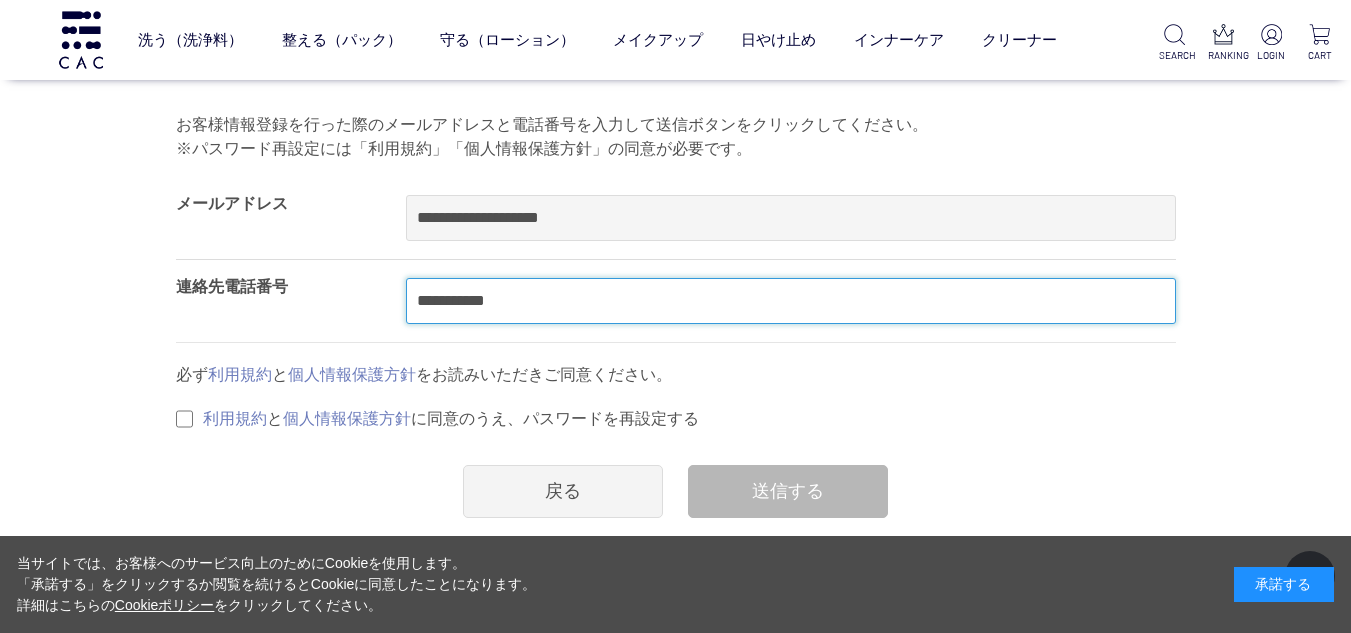 scroll, scrollTop: 200, scrollLeft: 0, axis: vertical 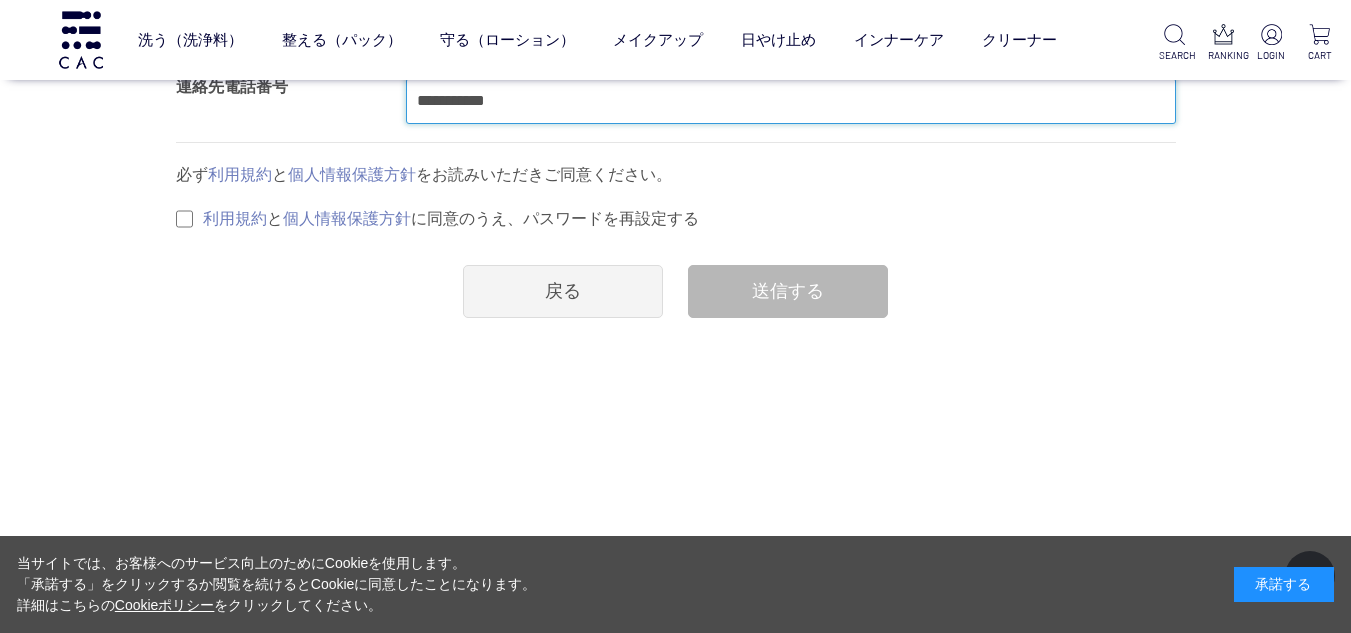 type on "**********" 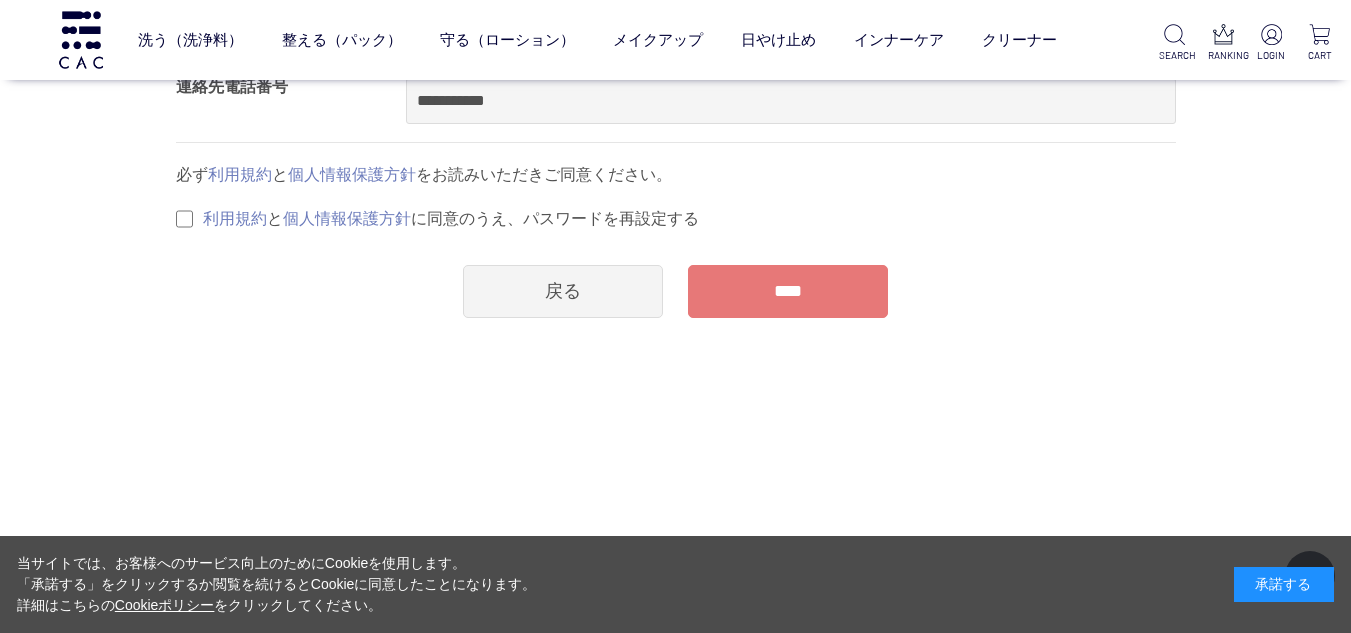 click on "戻る
****" at bounding box center (676, 286) 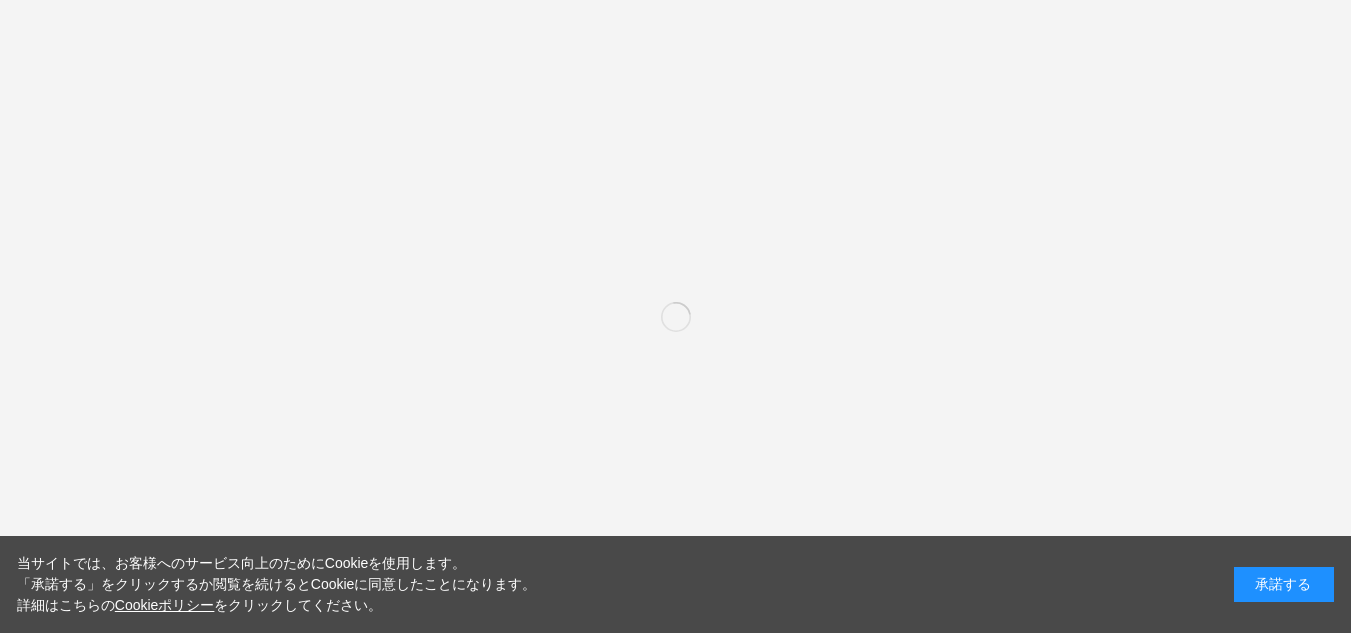 scroll, scrollTop: 0, scrollLeft: 0, axis: both 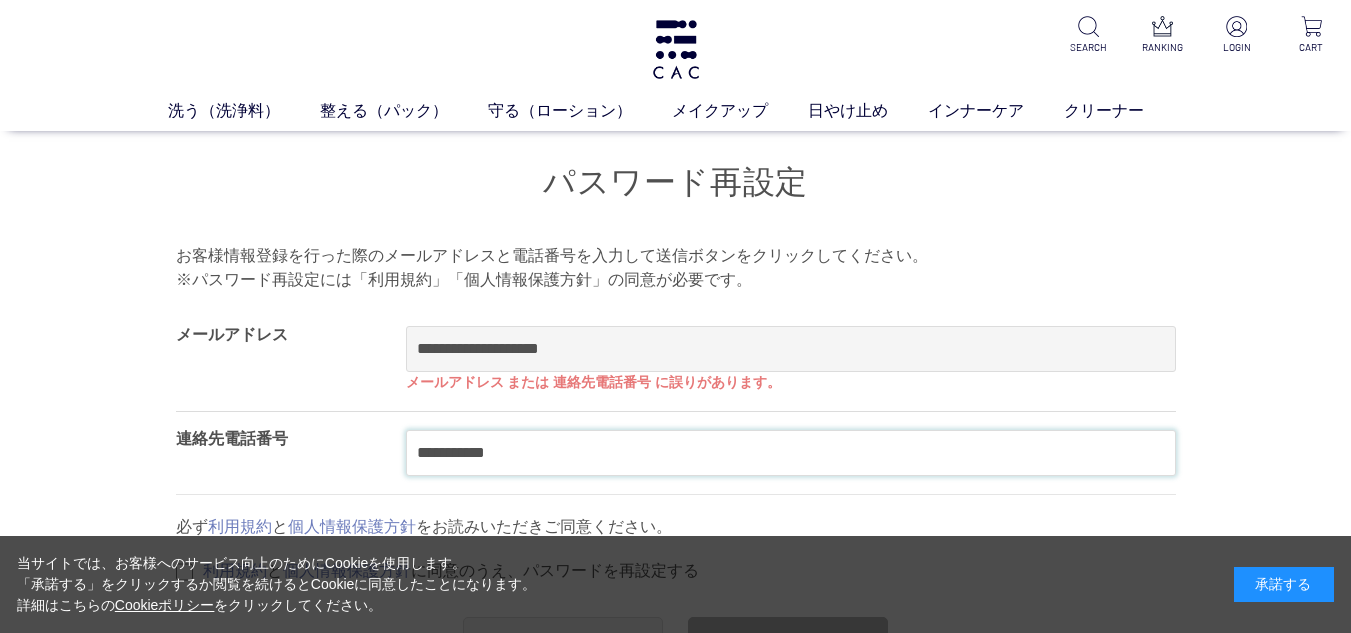 click on "**********" at bounding box center (791, 453) 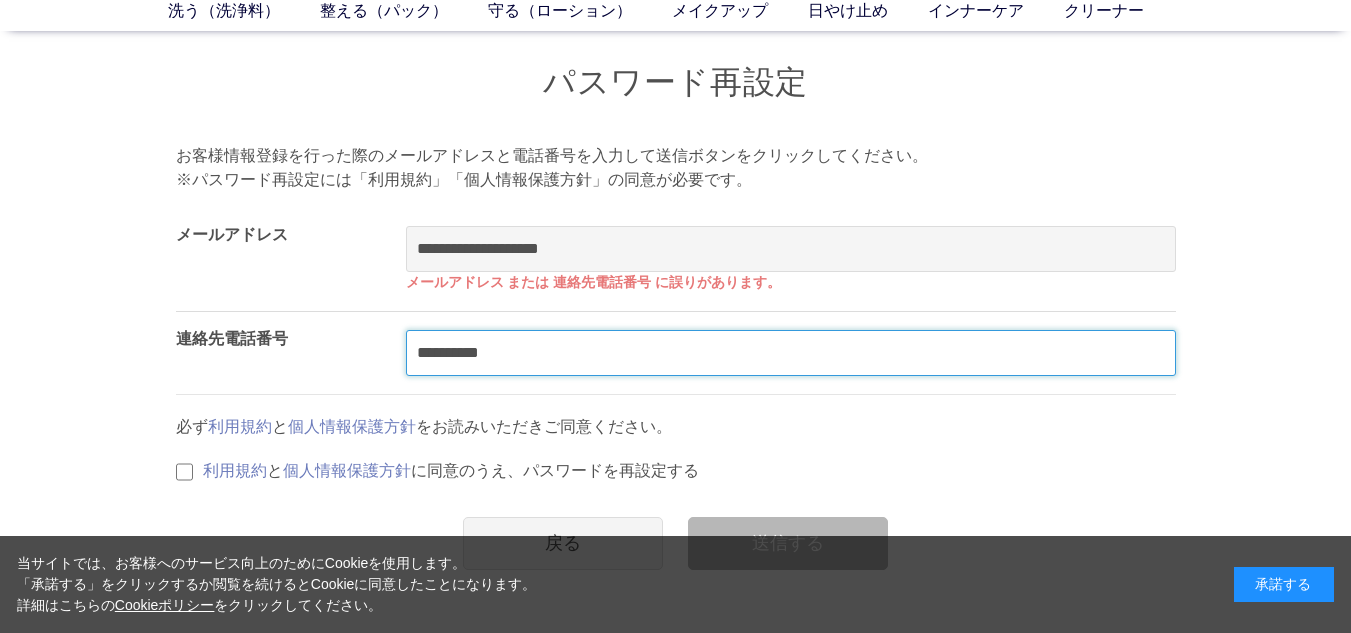 scroll, scrollTop: 200, scrollLeft: 0, axis: vertical 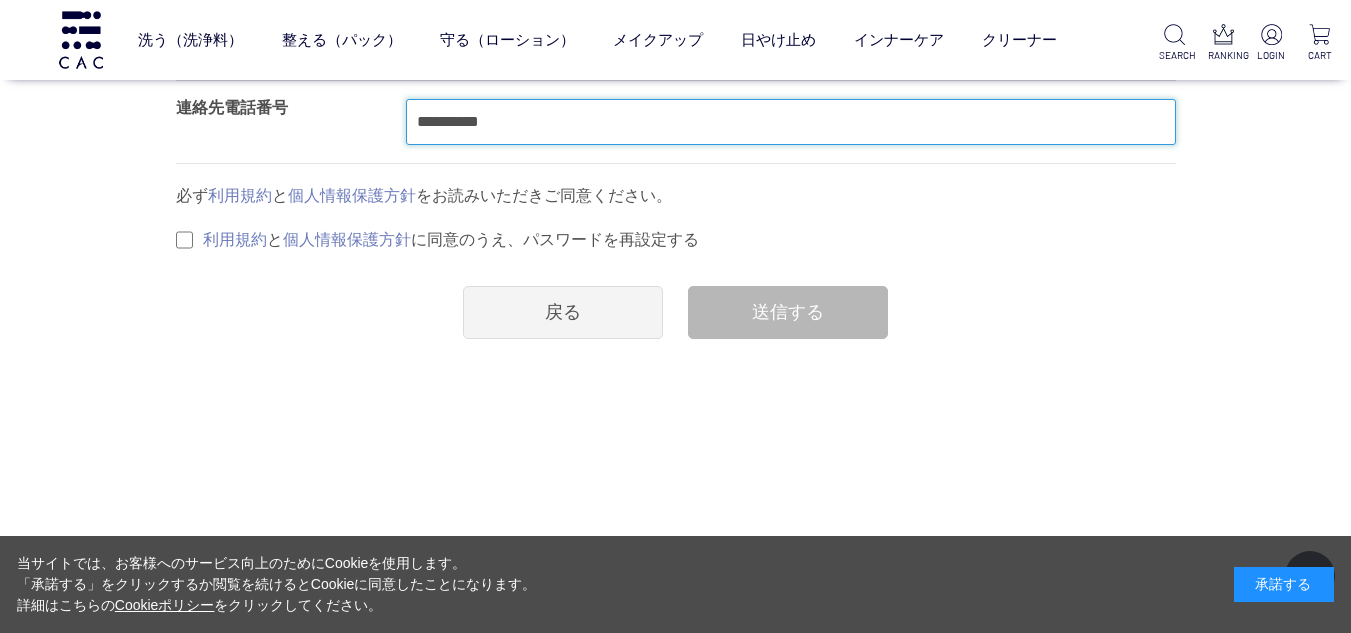 type on "**********" 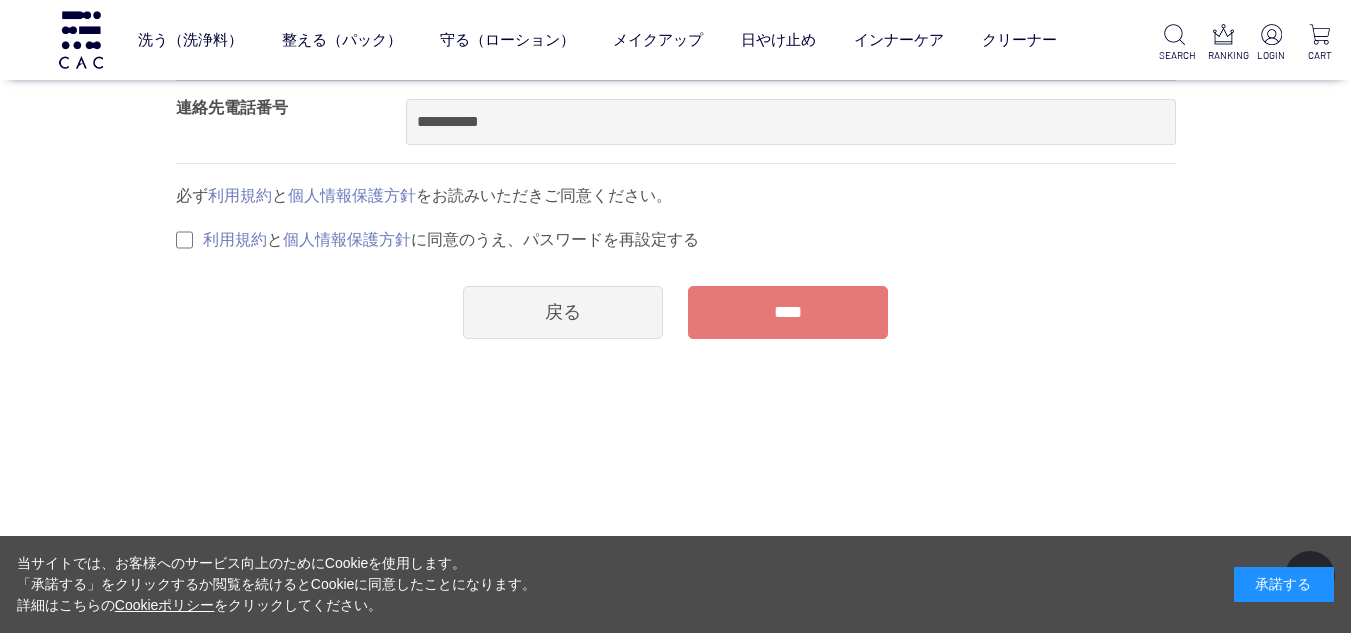 click on "****" at bounding box center [788, 312] 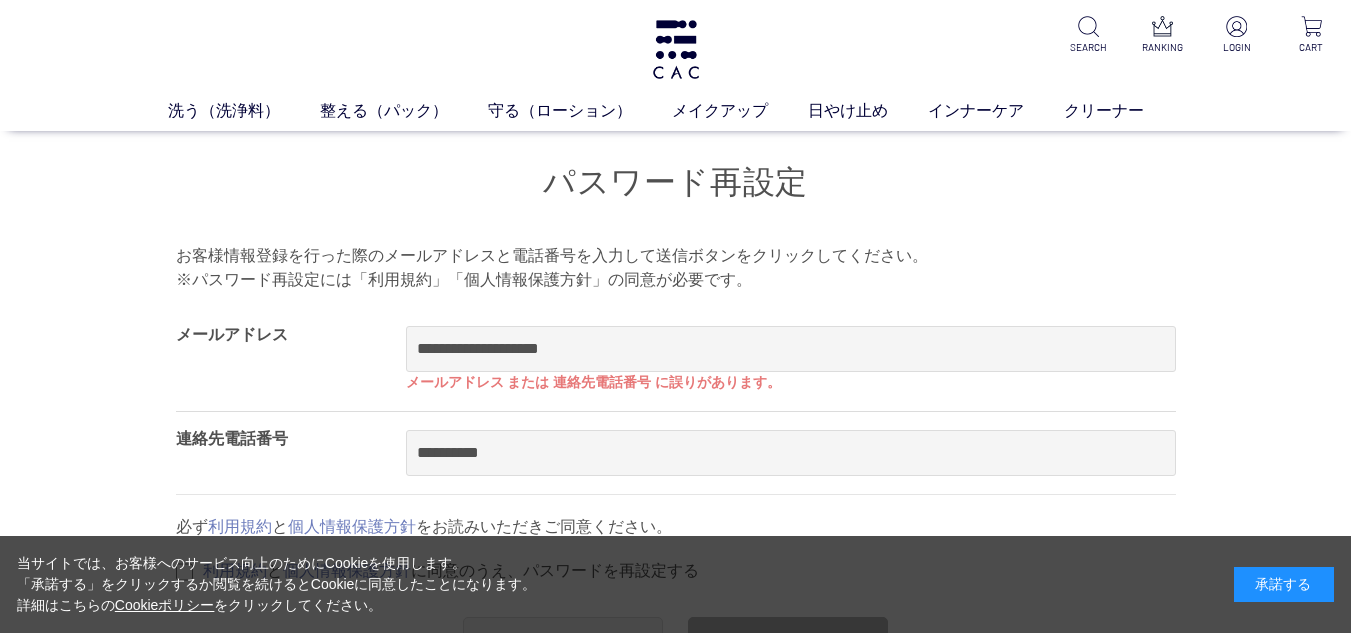 scroll, scrollTop: 0, scrollLeft: 0, axis: both 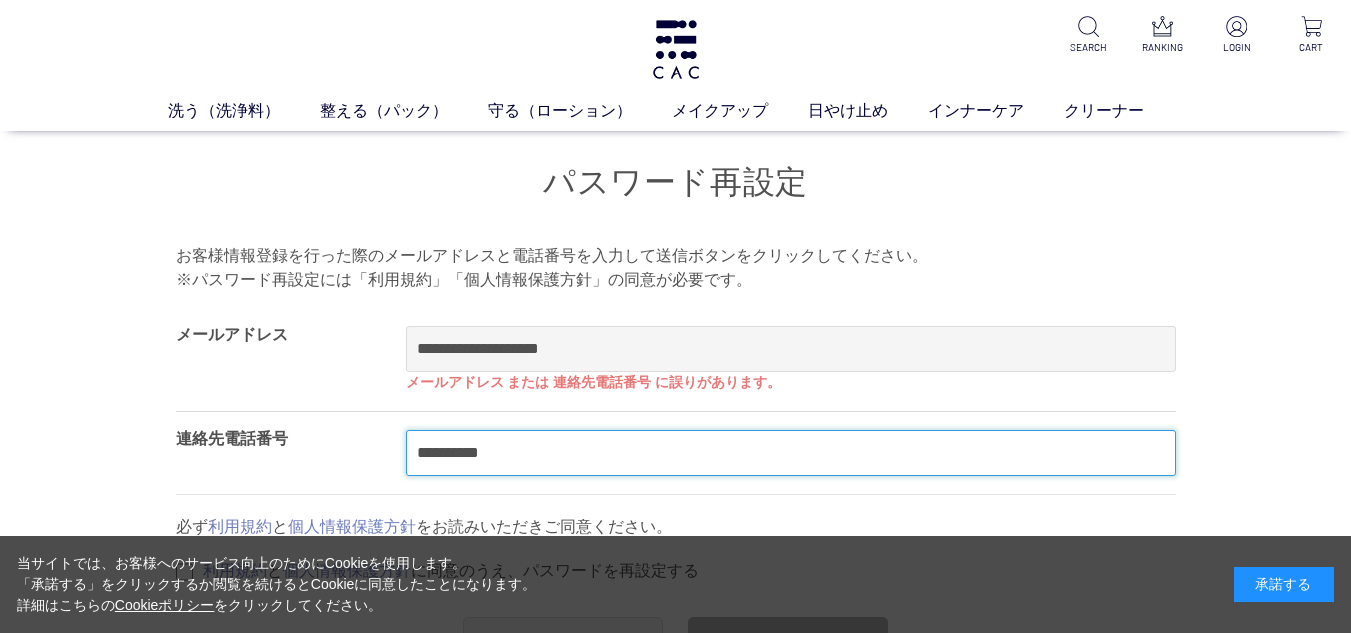 drag, startPoint x: 547, startPoint y: 465, endPoint x: 394, endPoint y: 456, distance: 153.26448 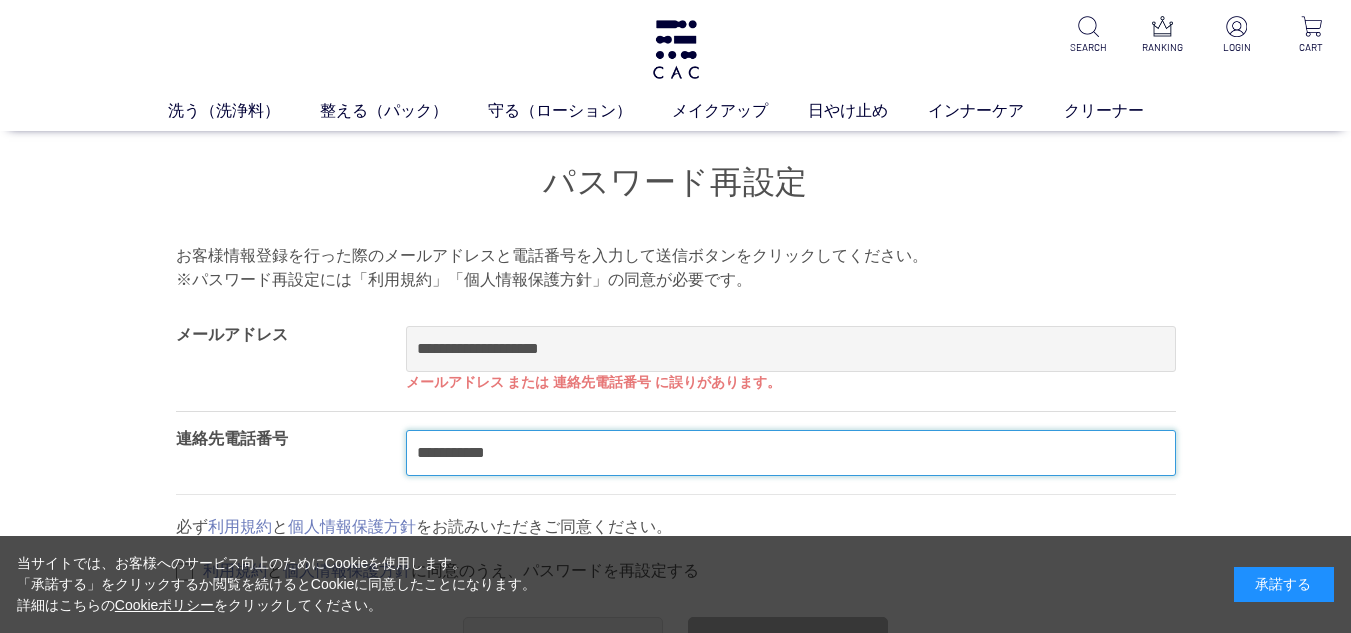 scroll, scrollTop: 200, scrollLeft: 0, axis: vertical 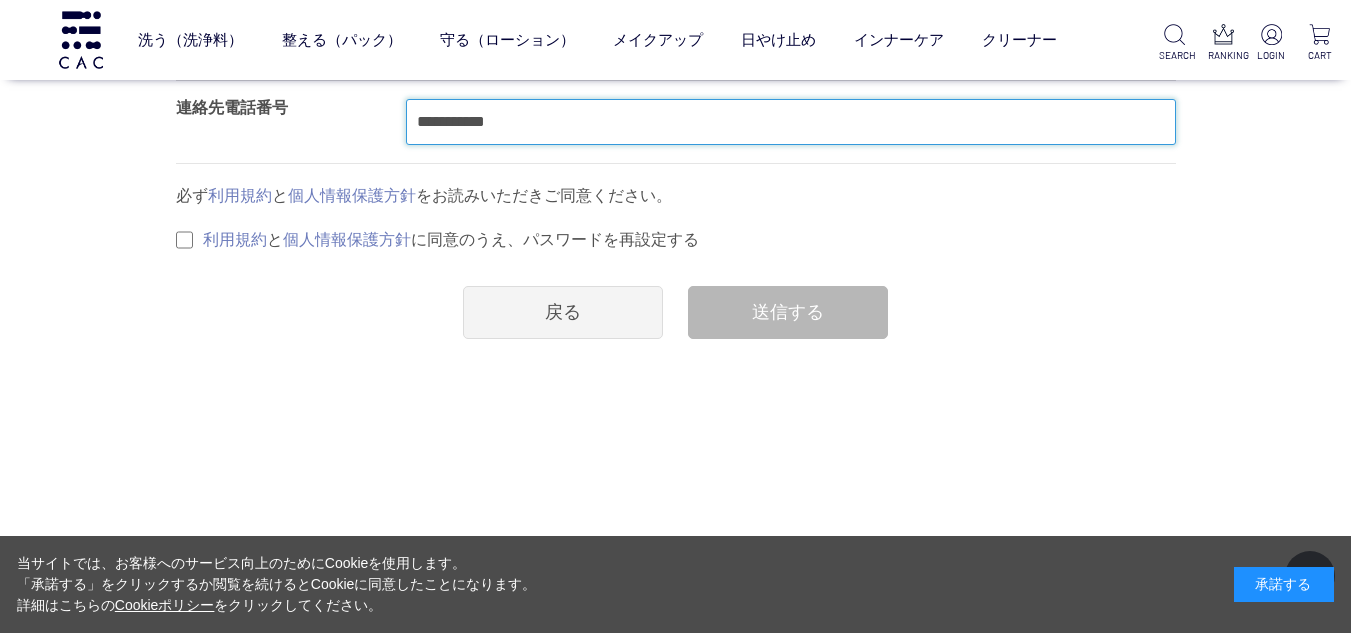 type on "**********" 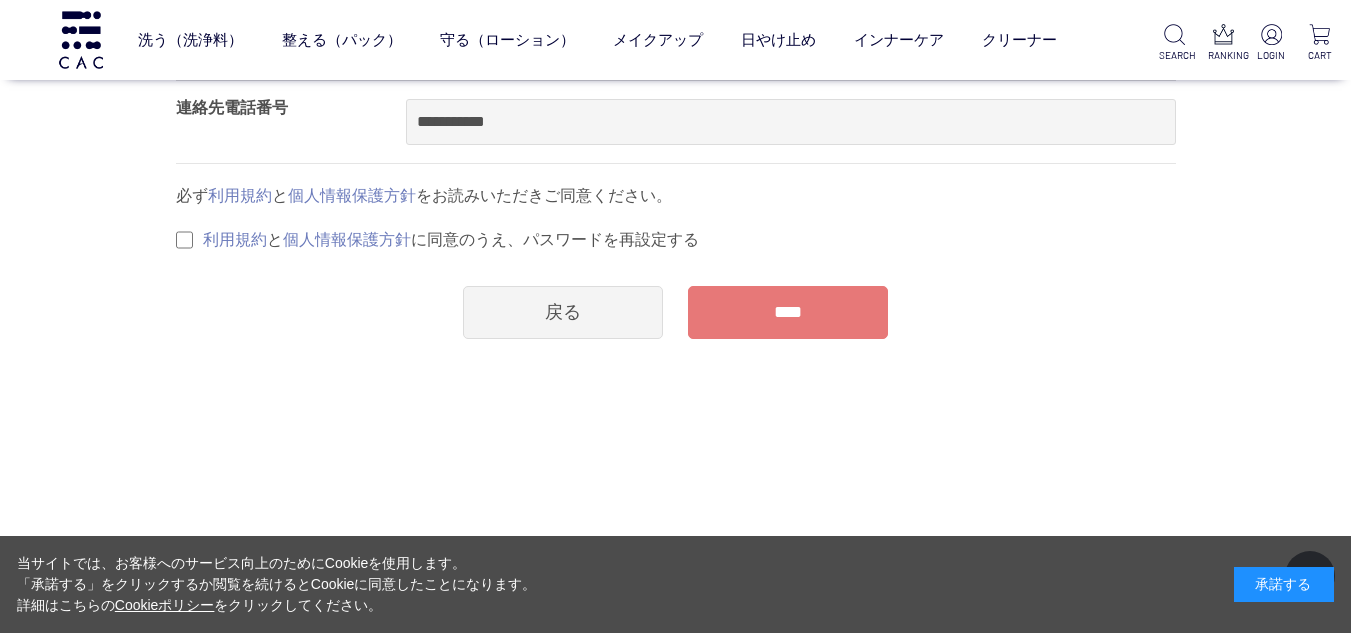 click on "****" at bounding box center (788, 312) 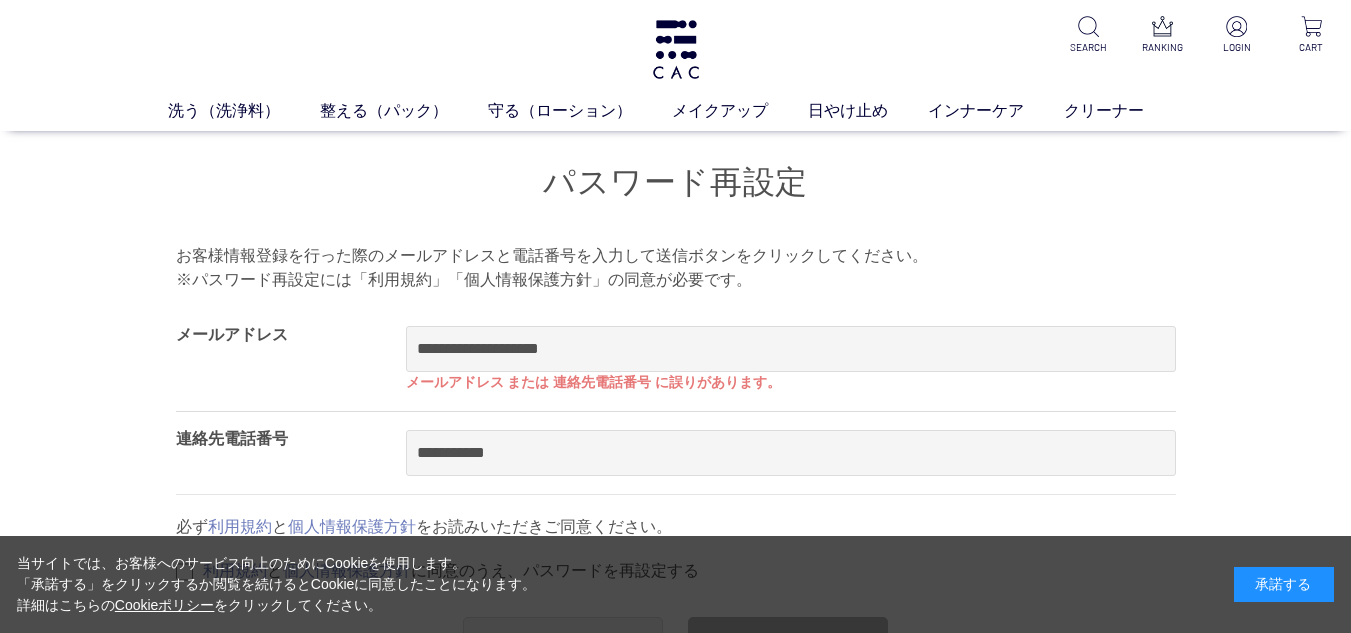 scroll, scrollTop: 0, scrollLeft: 0, axis: both 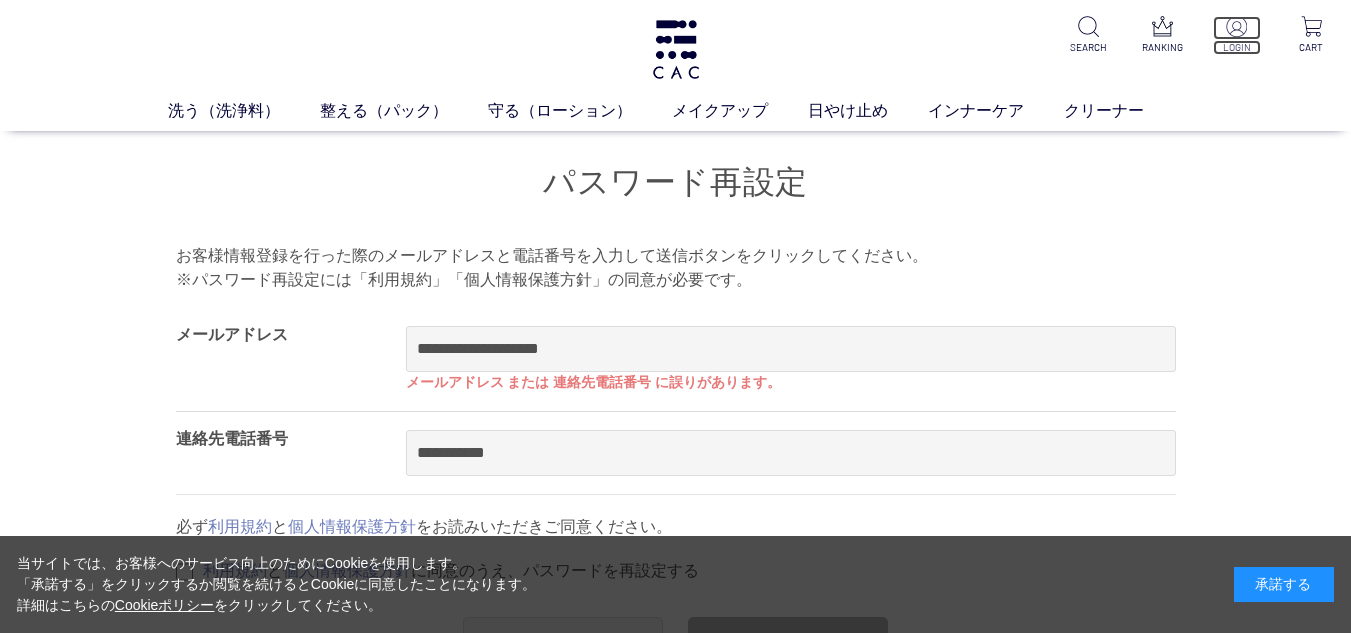 click at bounding box center (1236, 26) 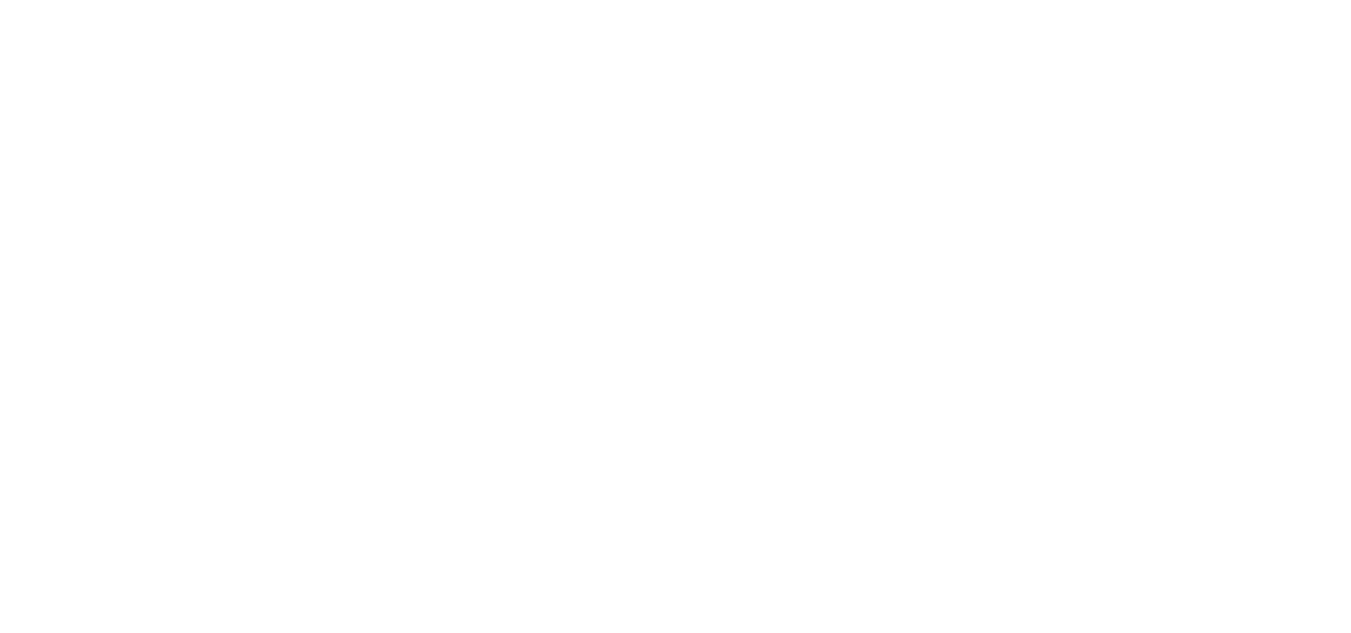 scroll, scrollTop: 0, scrollLeft: 0, axis: both 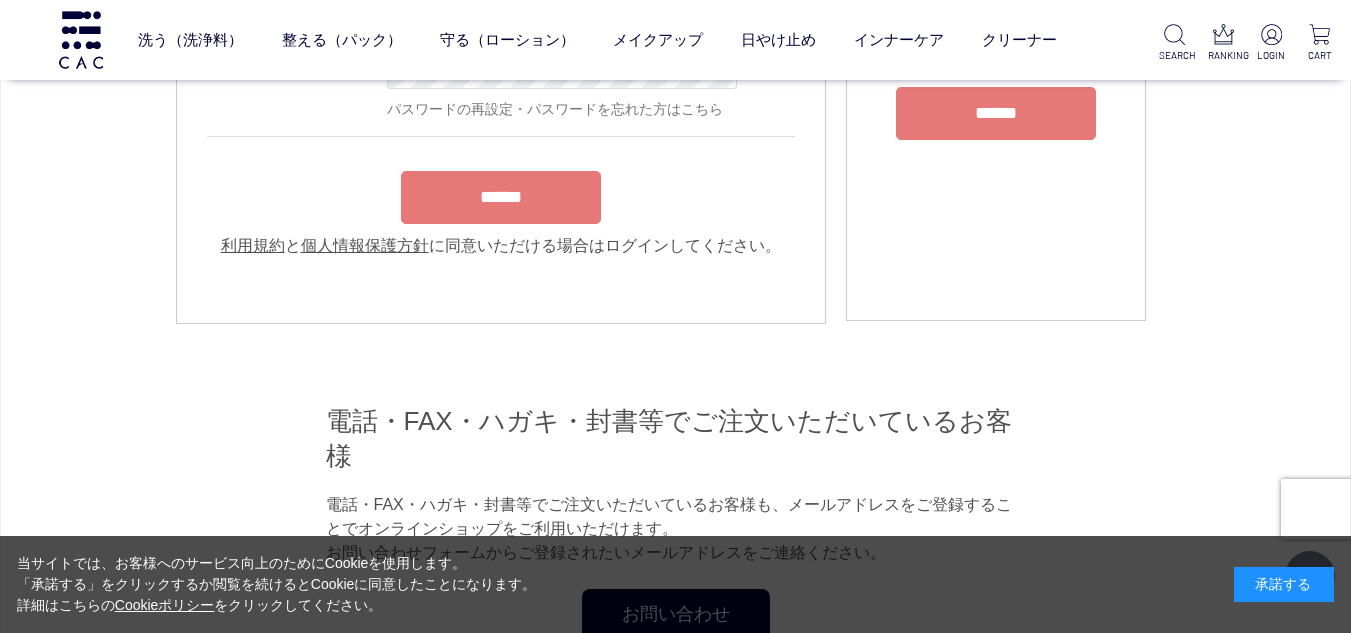 click on "******" at bounding box center (996, 113) 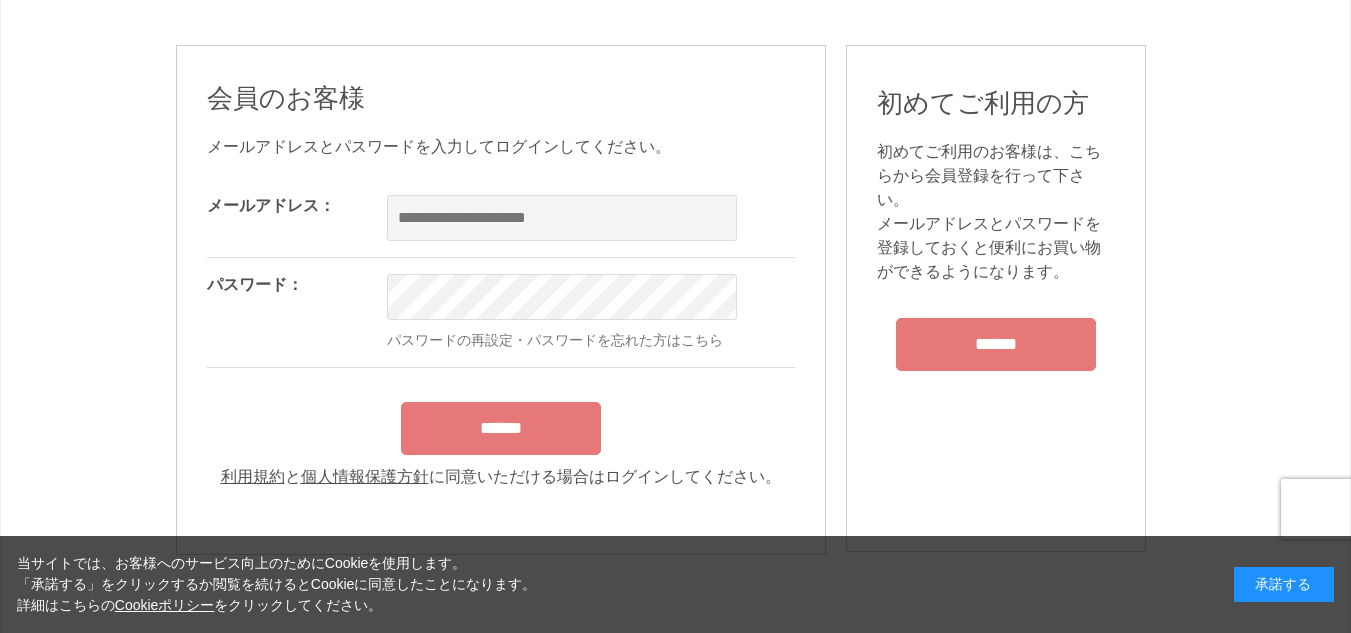 scroll, scrollTop: 0, scrollLeft: 0, axis: both 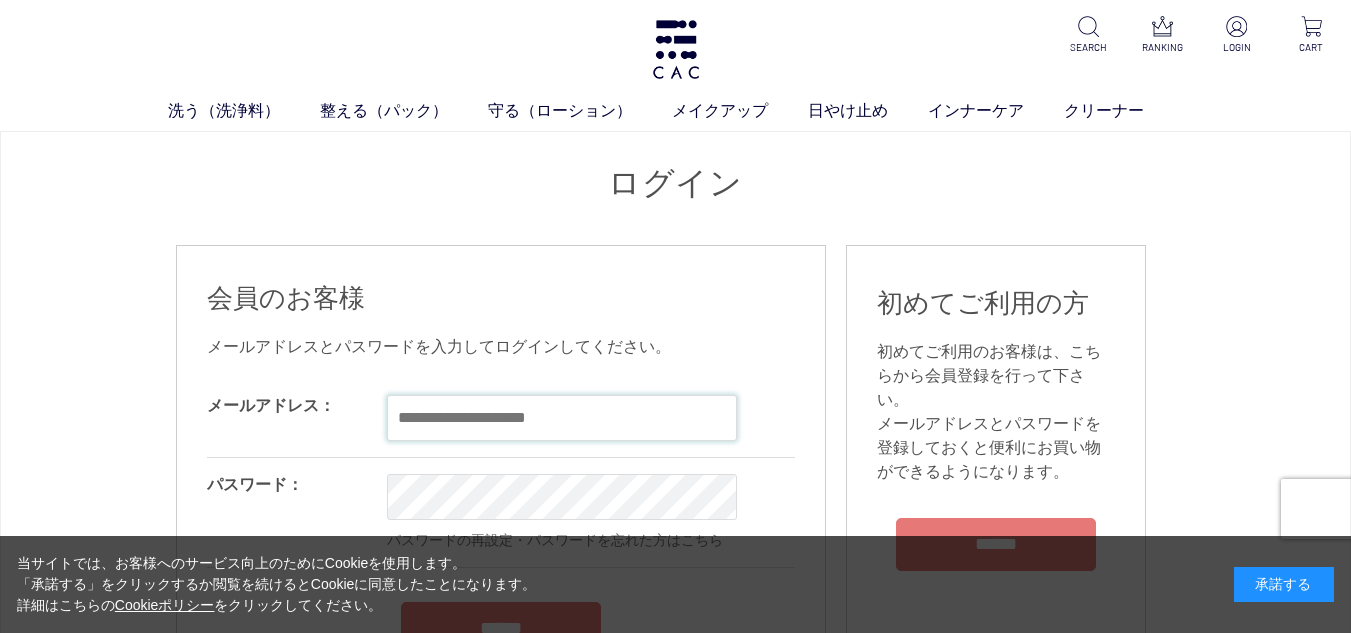 click at bounding box center (562, 418) 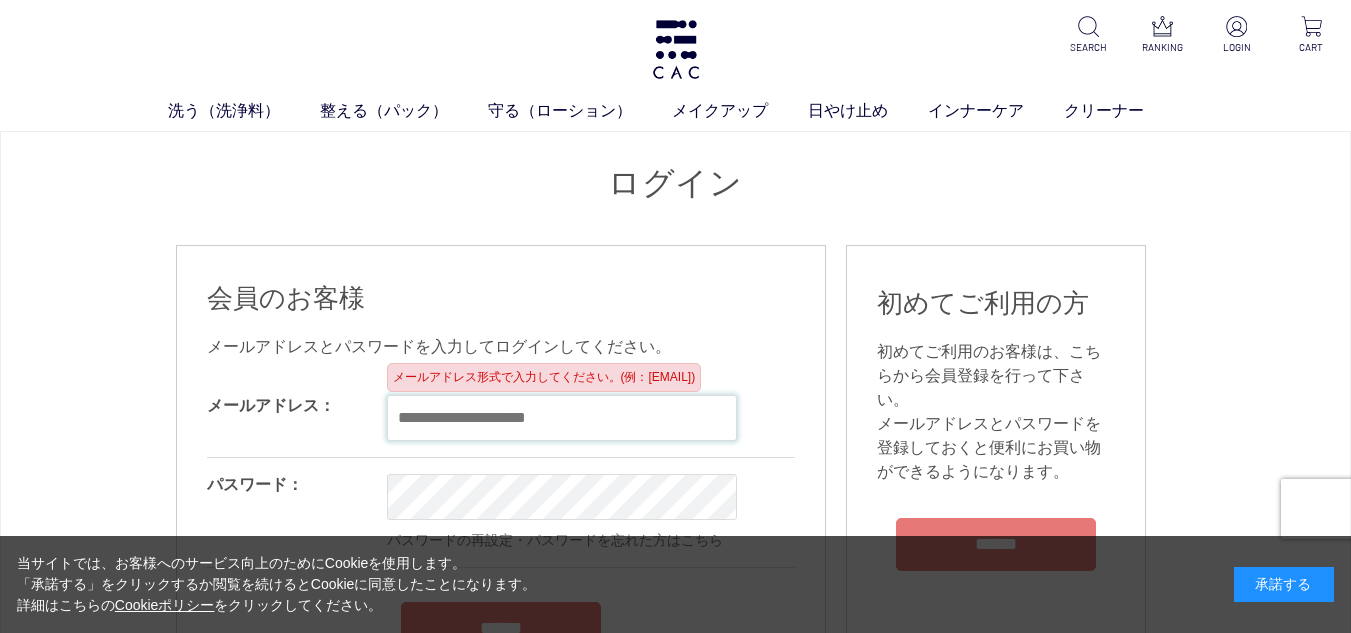 click at bounding box center [562, 418] 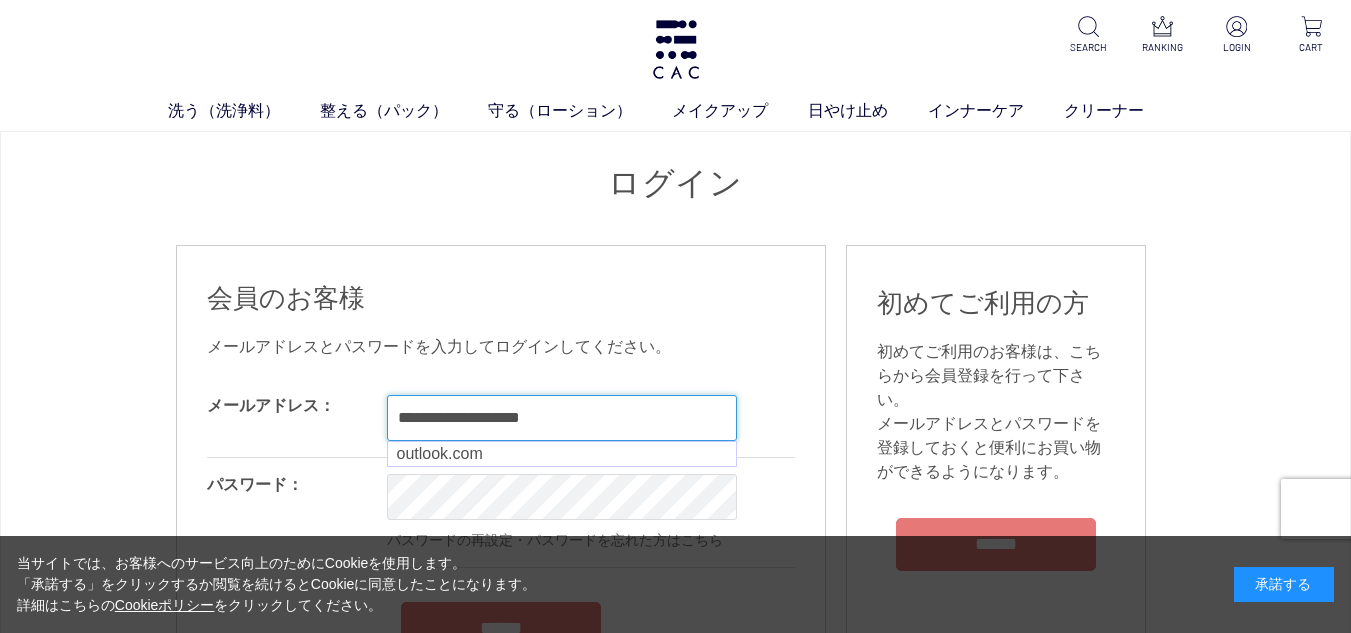 type on "**********" 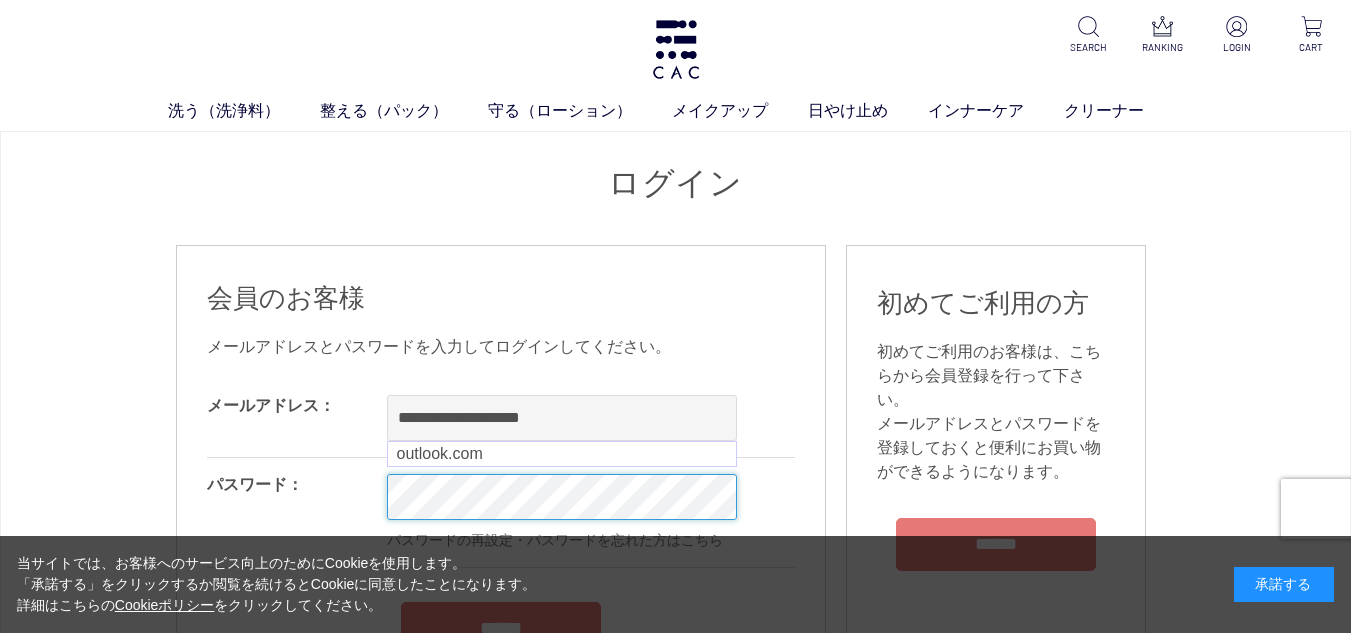 click on "洗う（洗浄料）
液体洗浄料
パウダー洗浄料
泡洗顔料
グッズ
整える（パック）
フェイスパック
ヘアパック
守る（ローション）
保湿化粧水
柔軟化粧水
美容液
ジェル
メイクアップ
ベース
アイ
フェイスカラー
リップ
日やけ止め
インナーケア
クリーナー
SEARCH
RANKING
LOGIN
CART
ログイン
会員のお客様" at bounding box center [675, 1655] 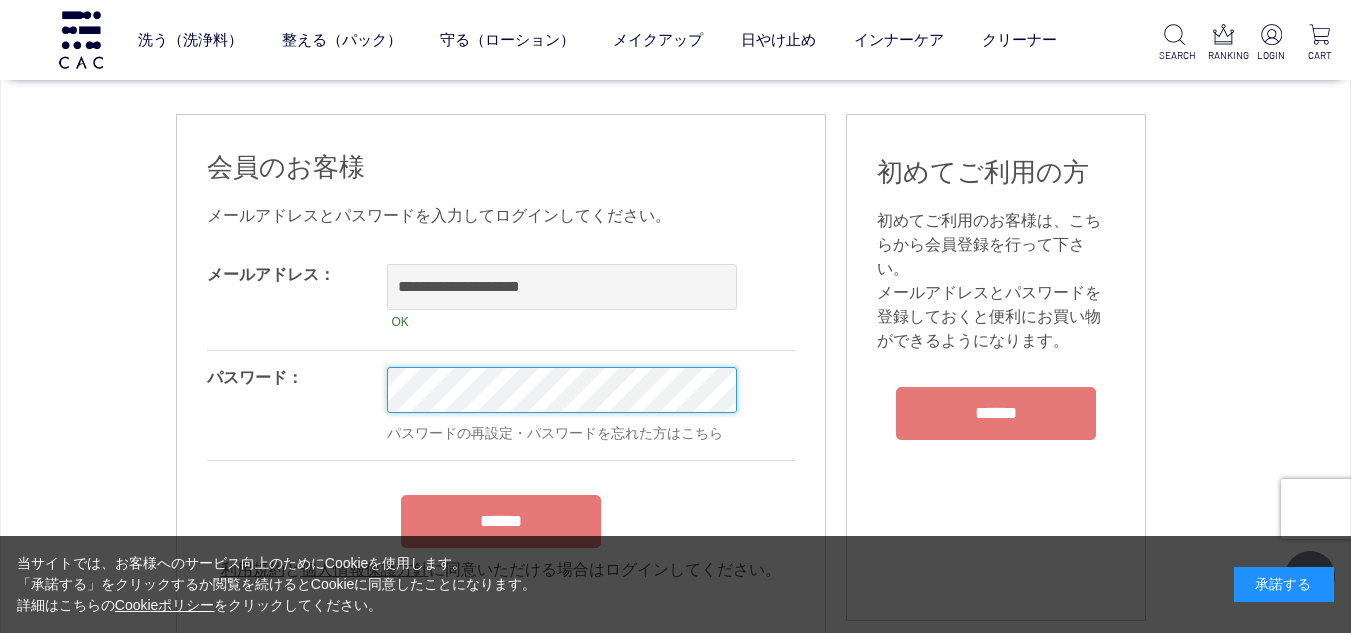 scroll, scrollTop: 200, scrollLeft: 0, axis: vertical 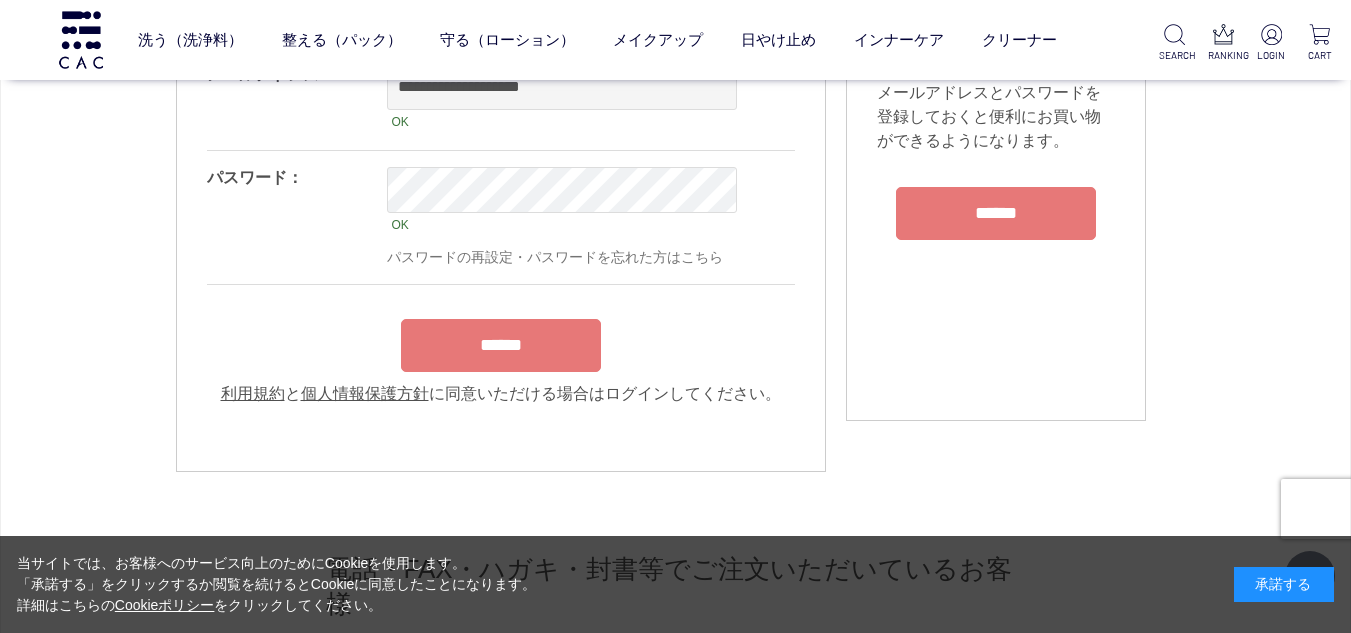 click on "**********" at bounding box center (501, 227) 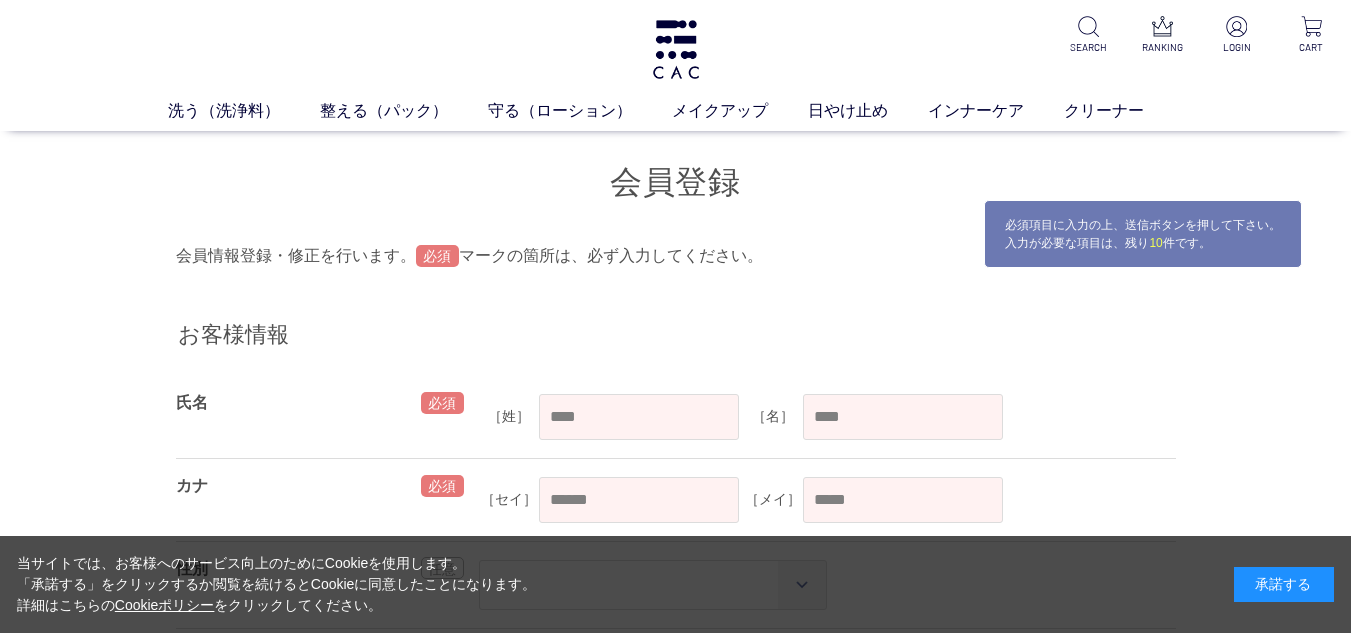 scroll, scrollTop: 0, scrollLeft: 0, axis: both 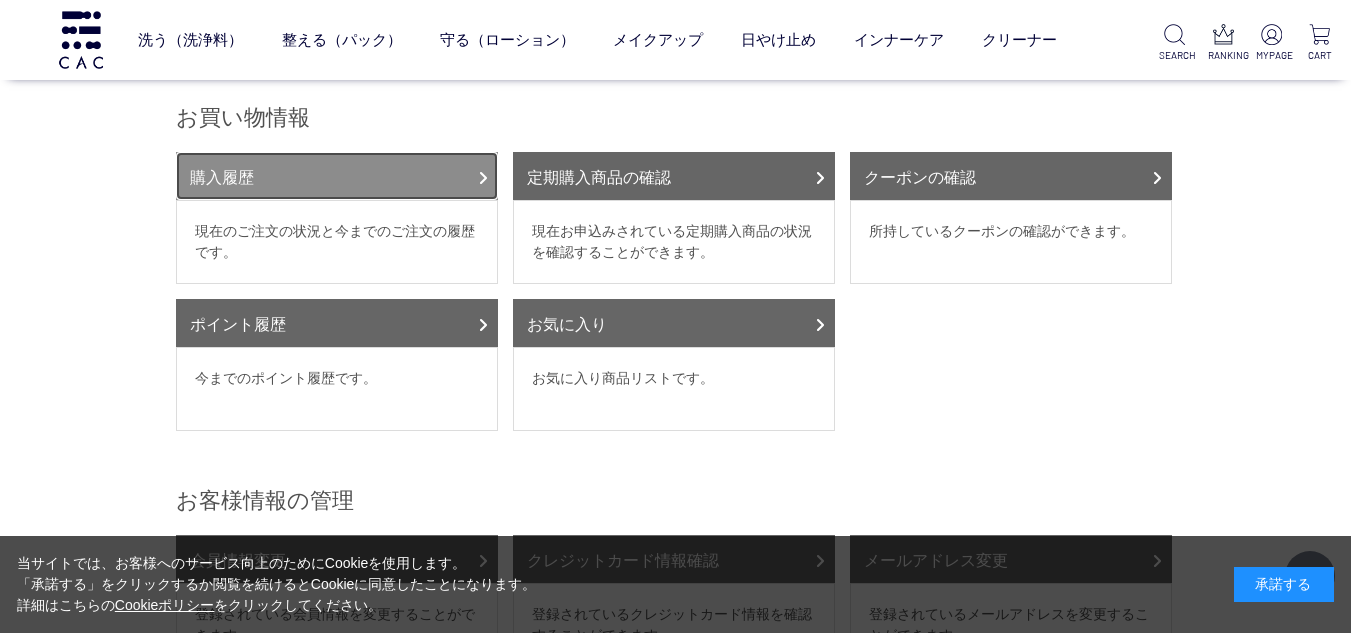 click on "購入履歴" at bounding box center (337, 176) 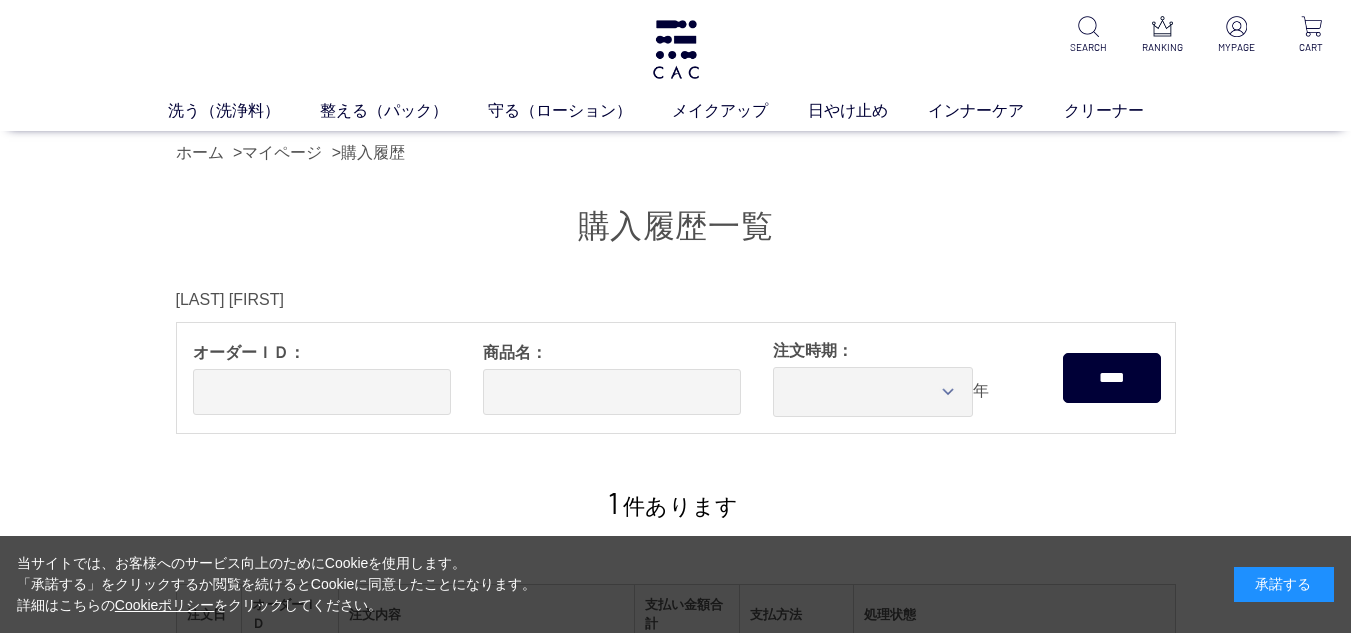 scroll, scrollTop: 0, scrollLeft: 0, axis: both 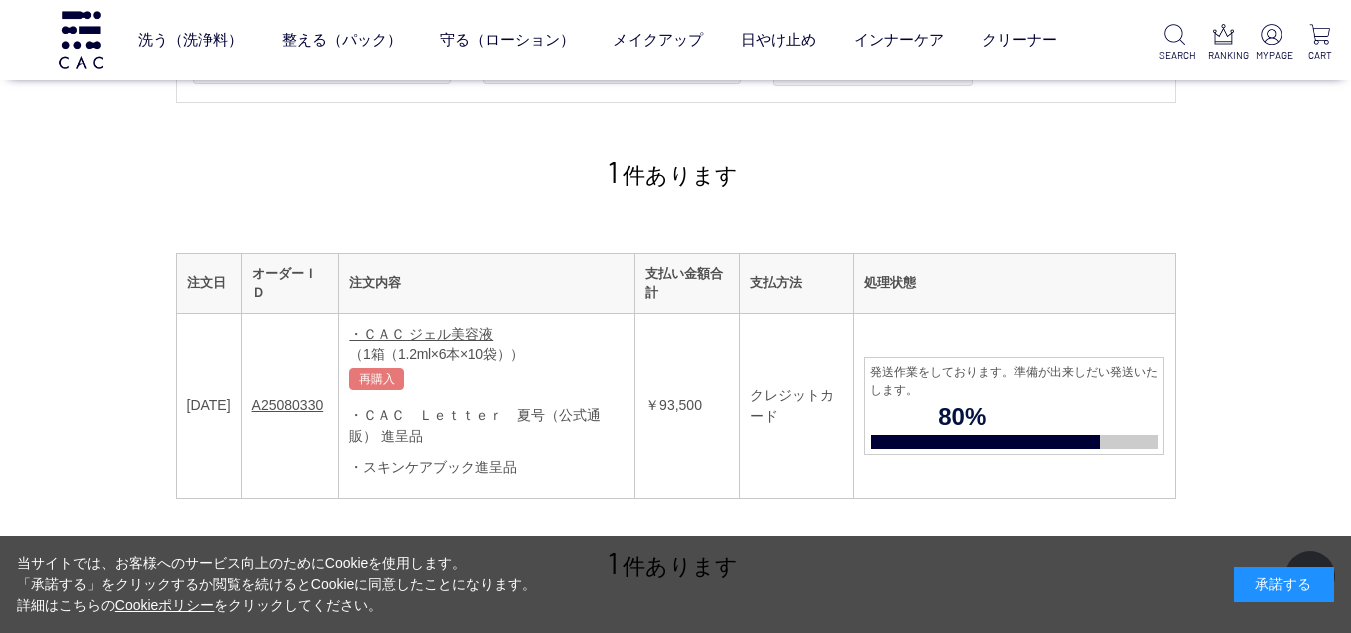 click on "購入履歴一覧
王 世 様
オーダーＩＤ：
商品名：
注文時期：
**** **** **** **** **** **** **** **** **** ****  年
****
1 件あります
注文日
オーダーＩＤ
注文内容
支払い金額合計
支払方法
処理状態
2025年08月04日
A25080330
・ＣＡＣ ジェル美容液
（1箱（1.2ml×6本×10袋））
再購入
・ＣＡＣ　Ｌｅｔｔｅｒ　夏号（公式通販） 進呈品
・スキンケアブック進呈品
この注文内容で再度購入する
￥93,500
クレジットカード
80%
1" at bounding box center [676, 290] 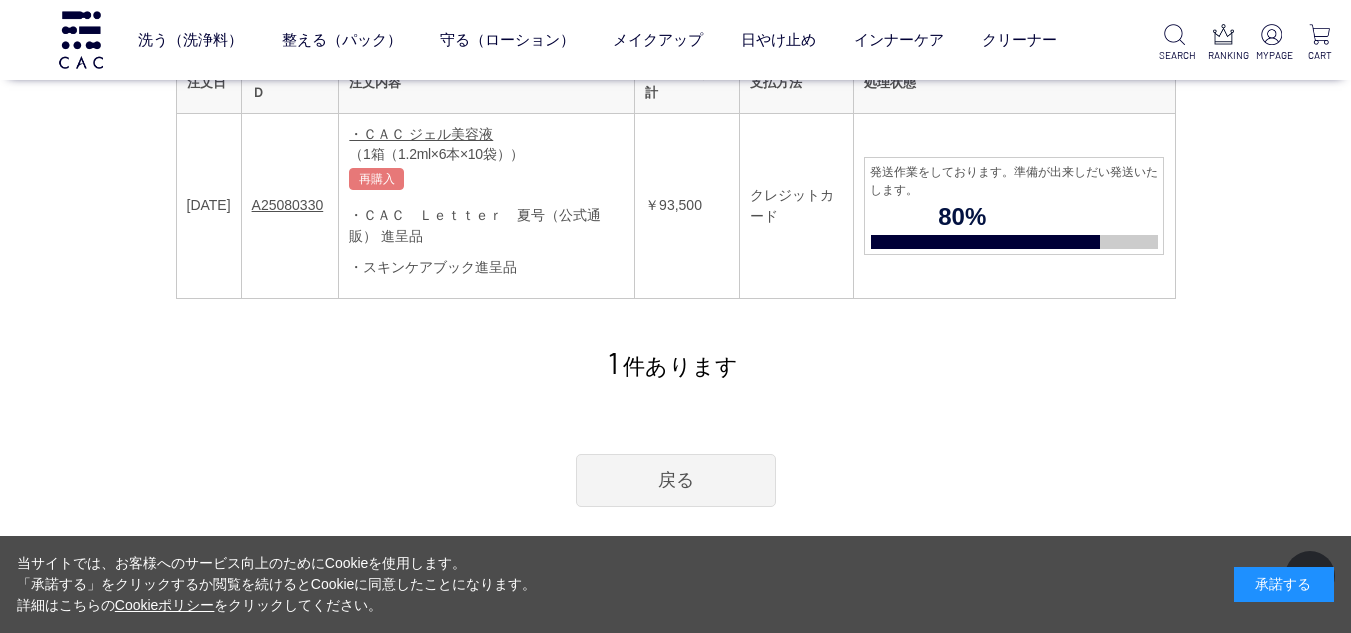 scroll, scrollTop: 0, scrollLeft: 0, axis: both 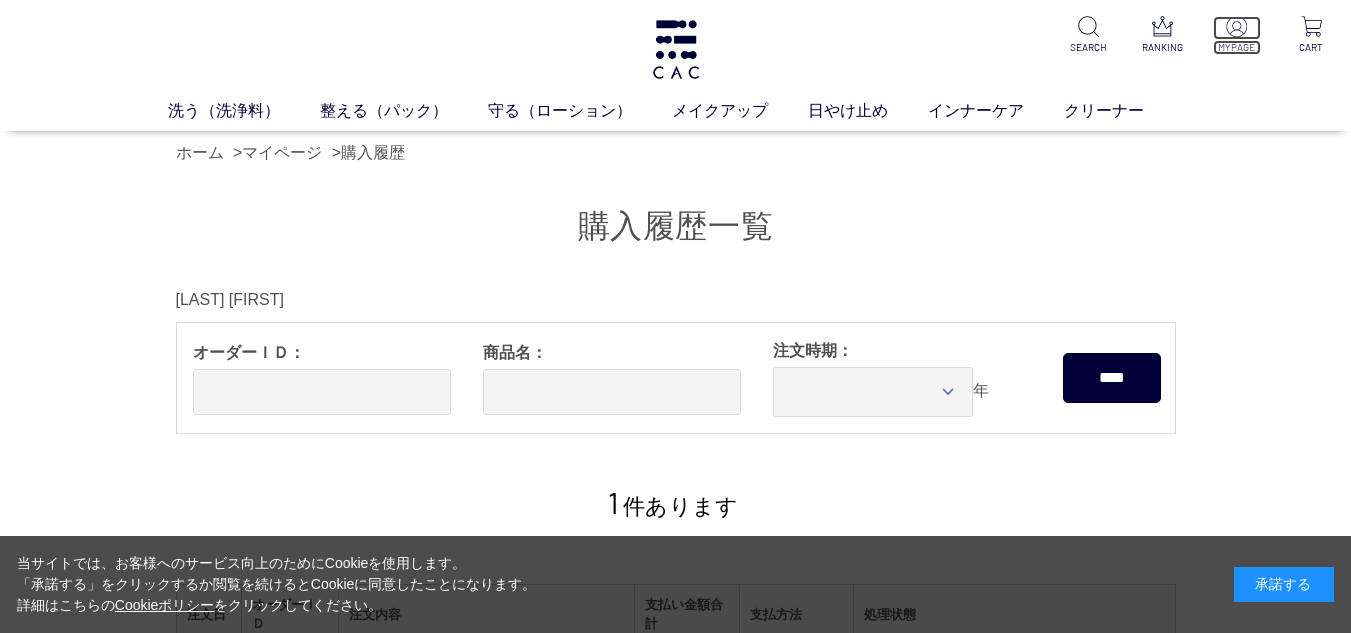 click at bounding box center [1236, 26] 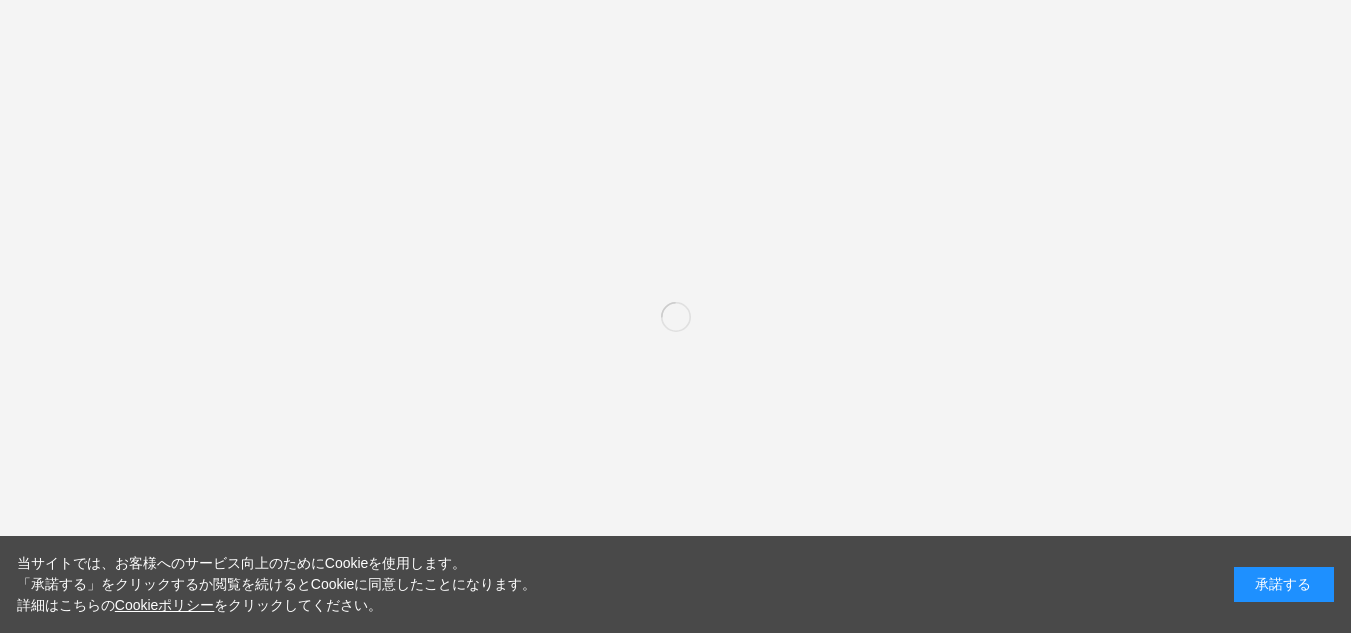 scroll, scrollTop: 0, scrollLeft: 0, axis: both 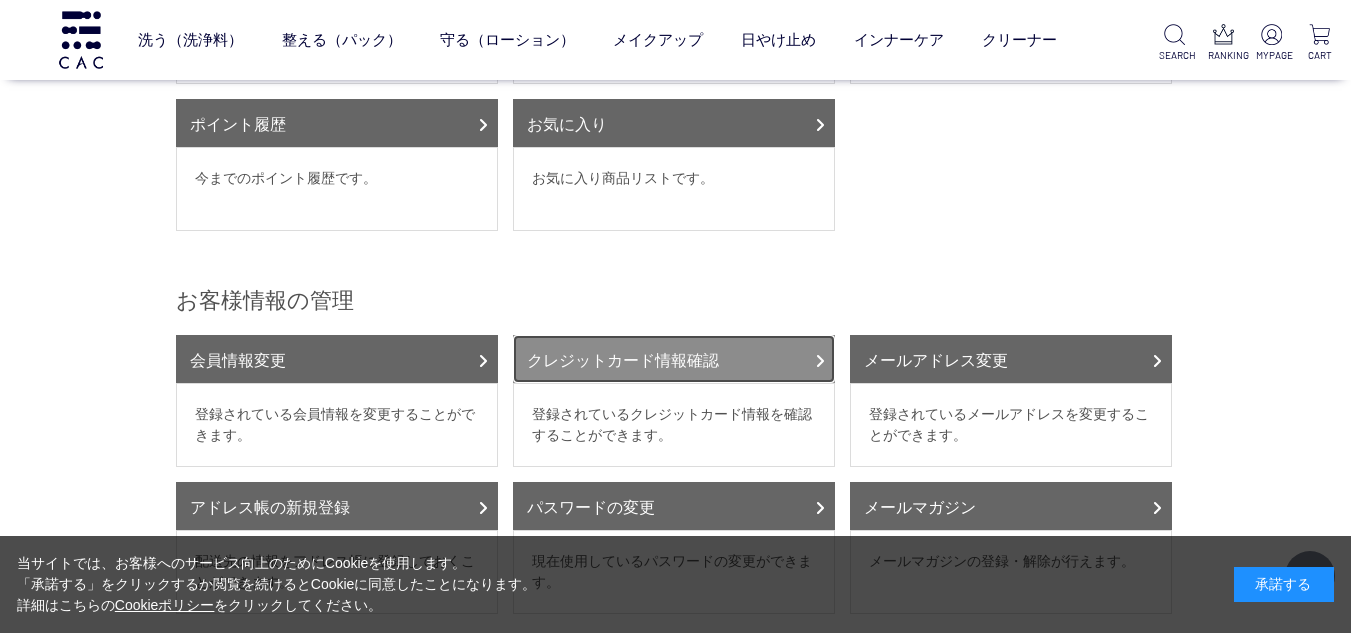 click on "クレジットカード情報確認" at bounding box center (674, 359) 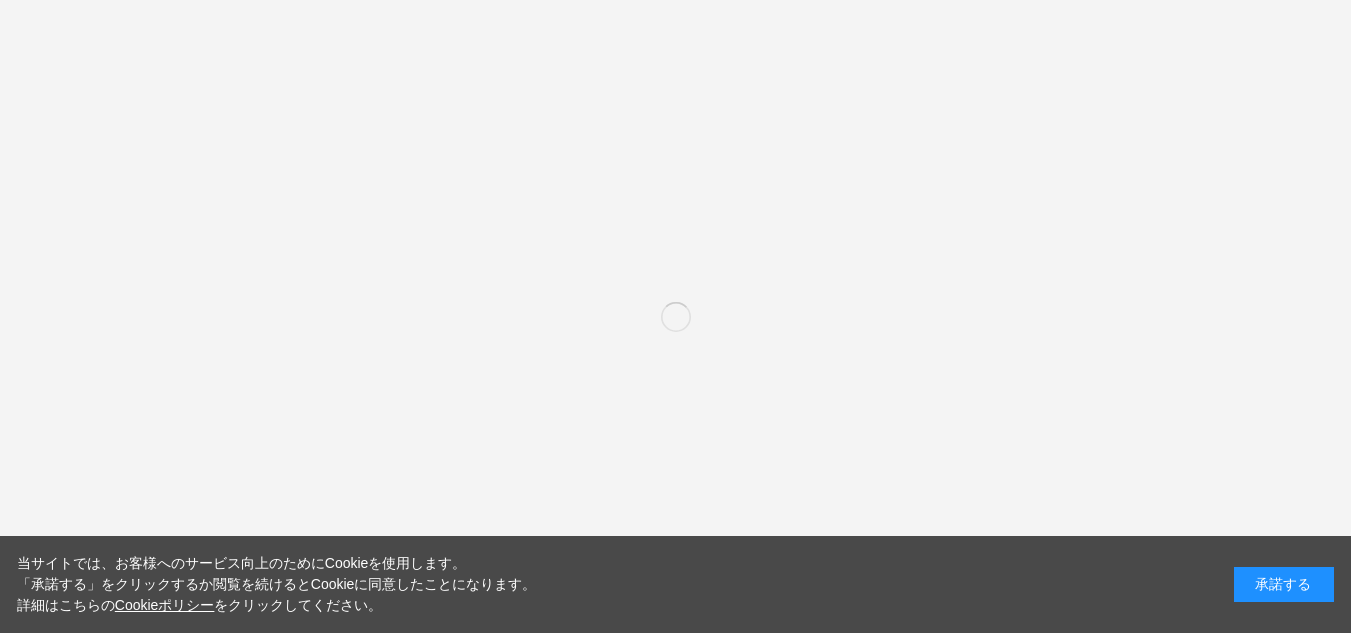 scroll, scrollTop: 0, scrollLeft: 0, axis: both 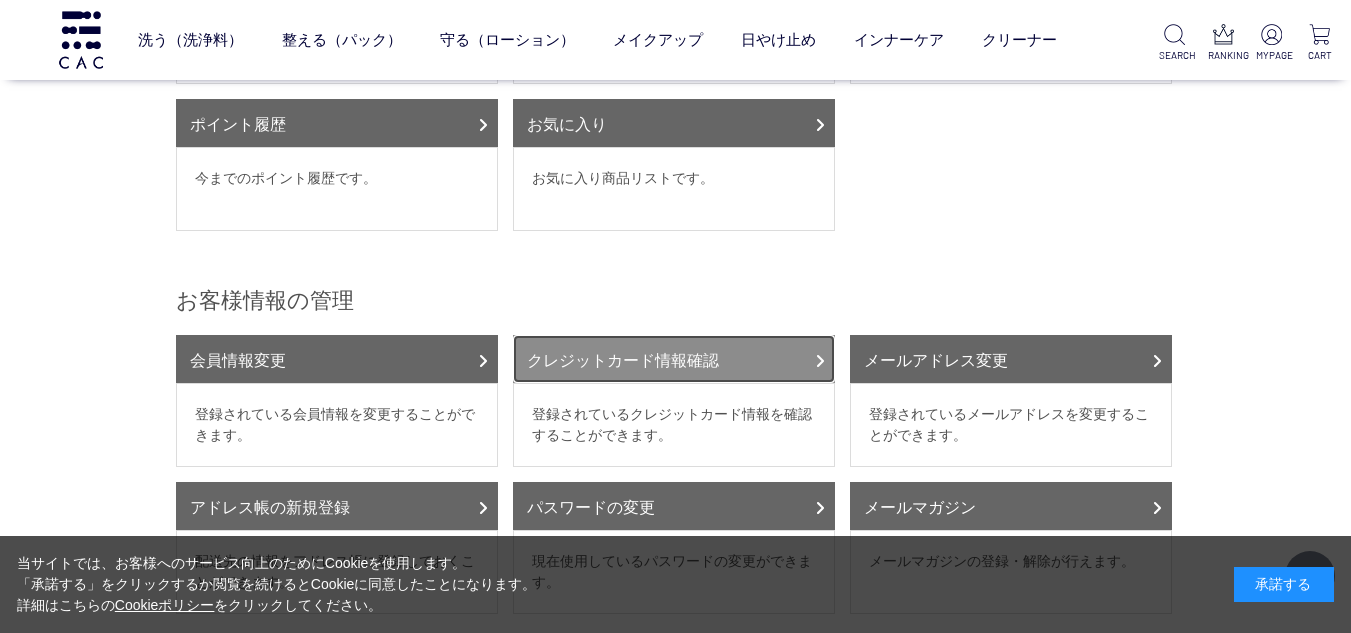 click on "クレジットカード情報確認" at bounding box center (674, 359) 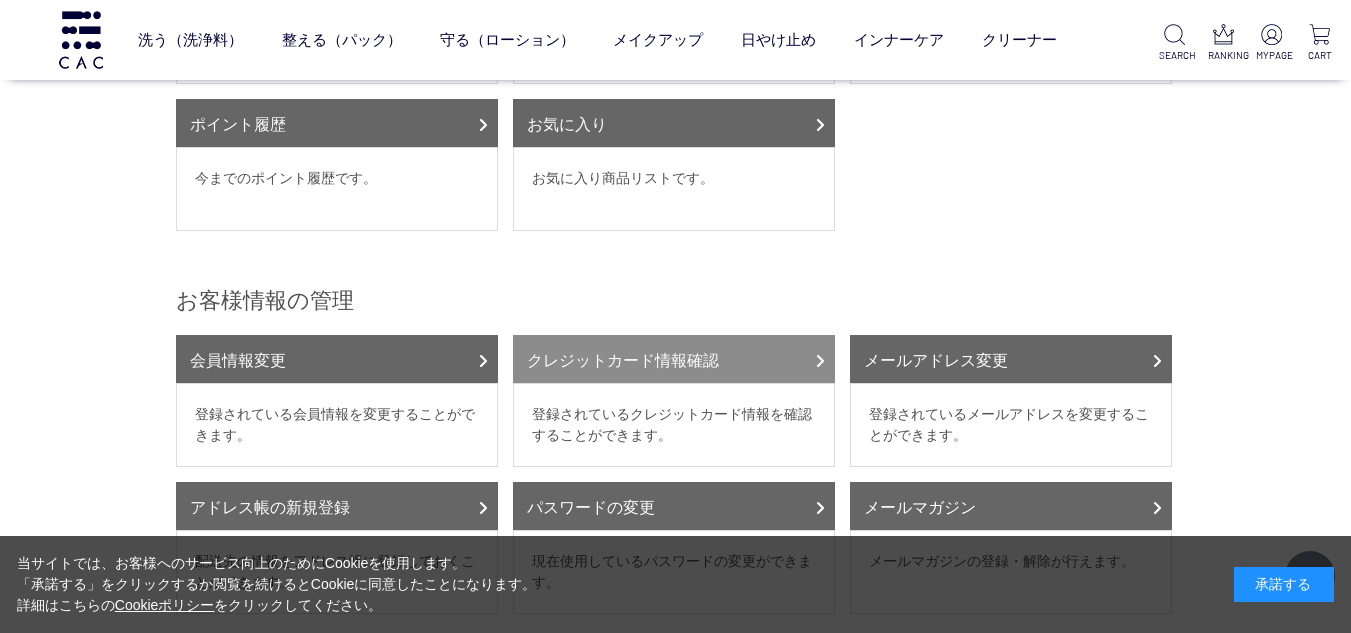 scroll, scrollTop: 200, scrollLeft: 0, axis: vertical 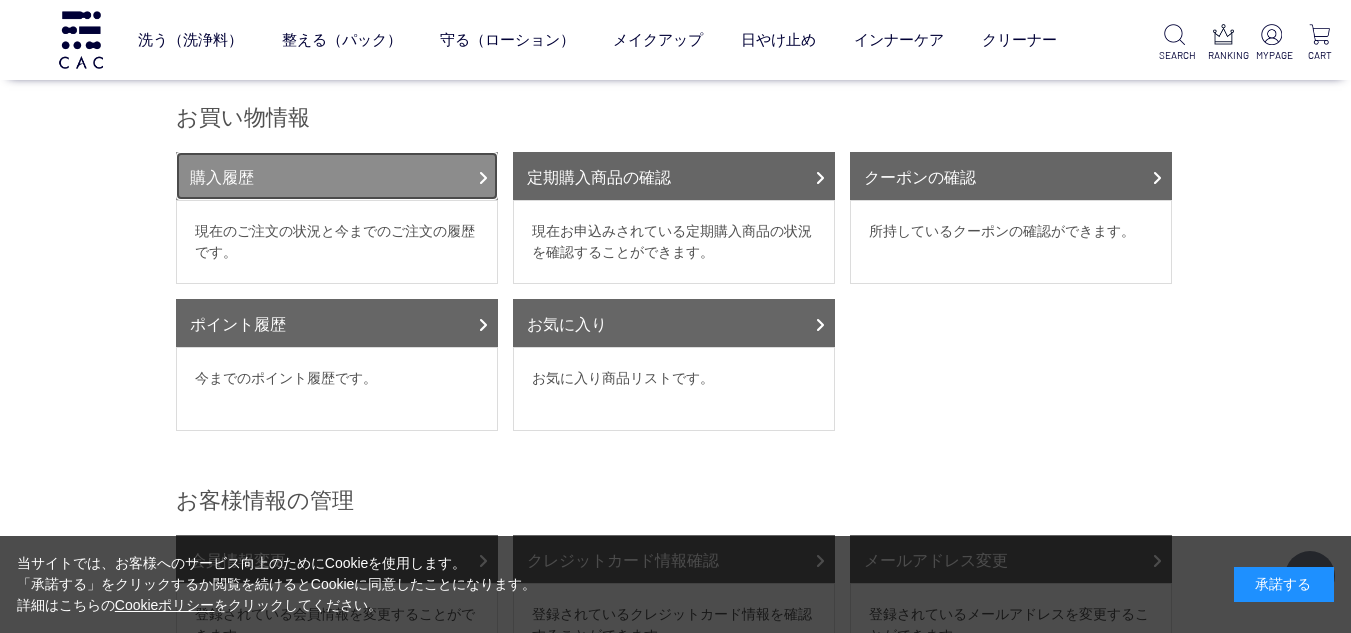 click on "購入履歴" at bounding box center (337, 176) 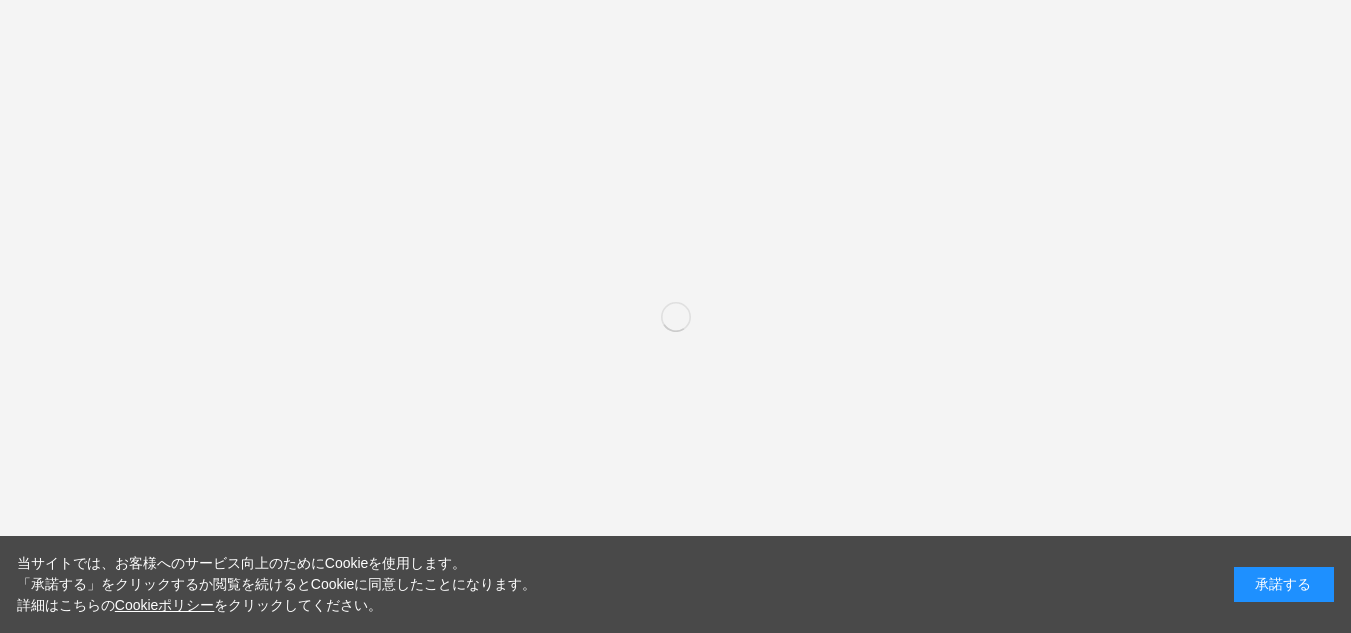 scroll, scrollTop: 0, scrollLeft: 0, axis: both 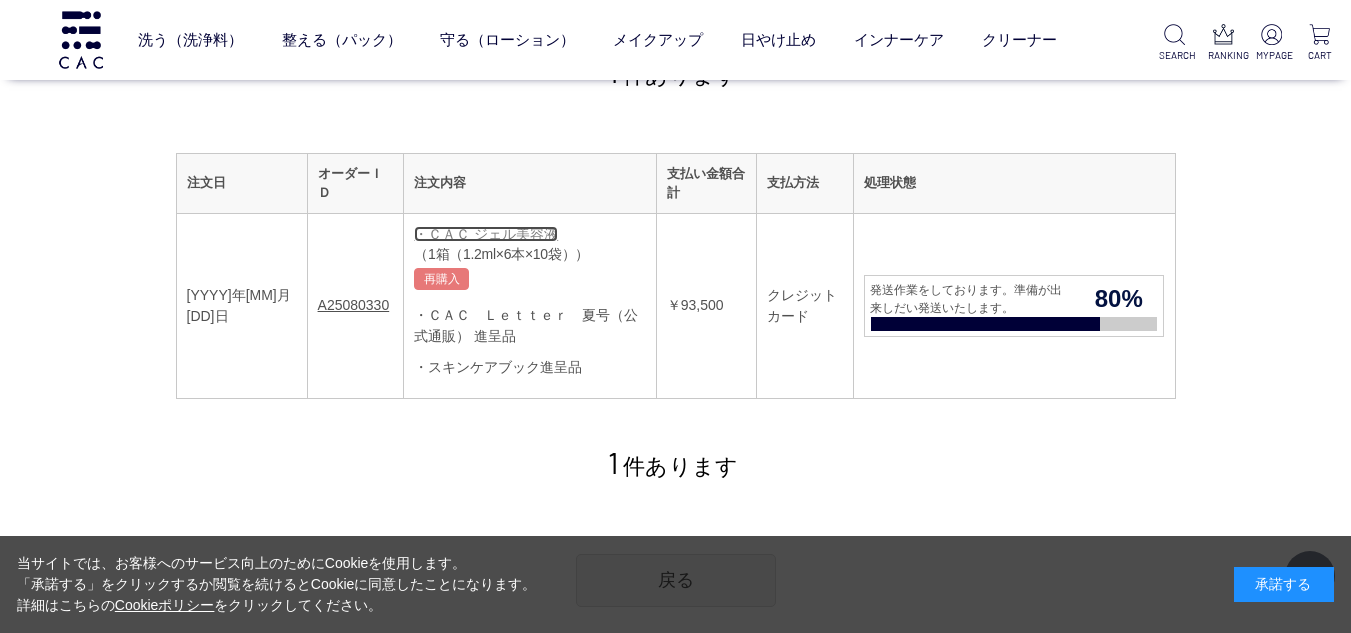 click on "・ＣＡＣ ジェル美容液" at bounding box center [486, 234] 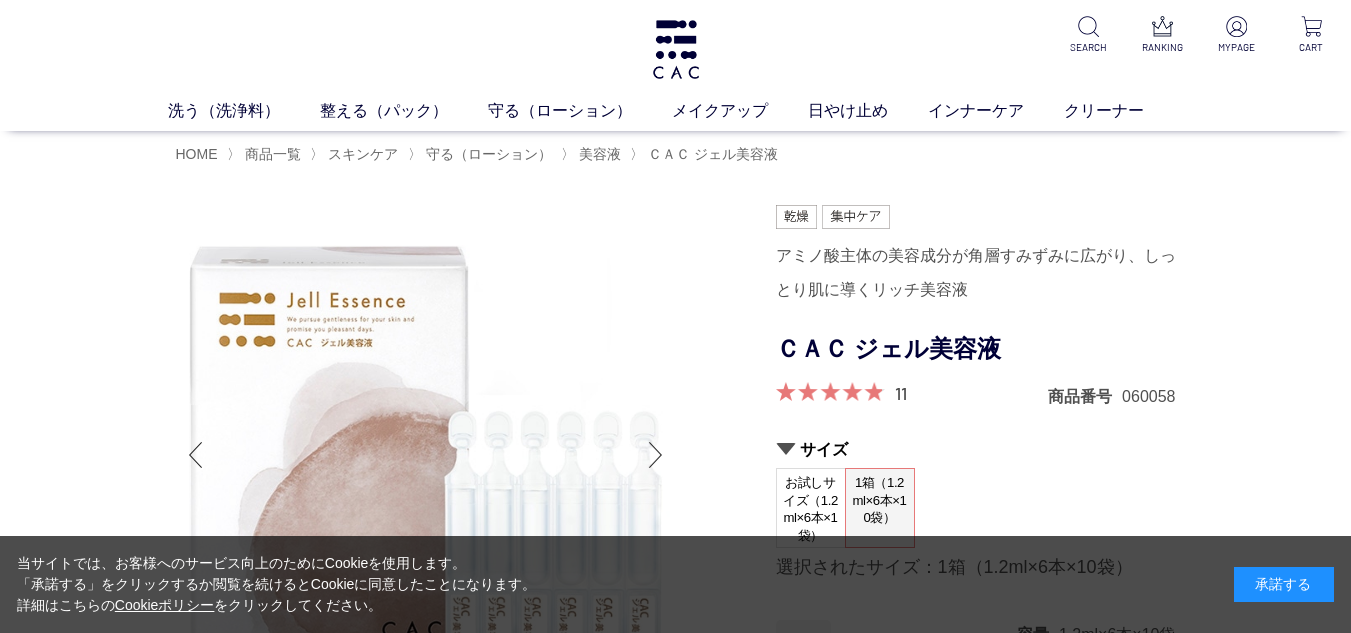 scroll, scrollTop: 0, scrollLeft: 0, axis: both 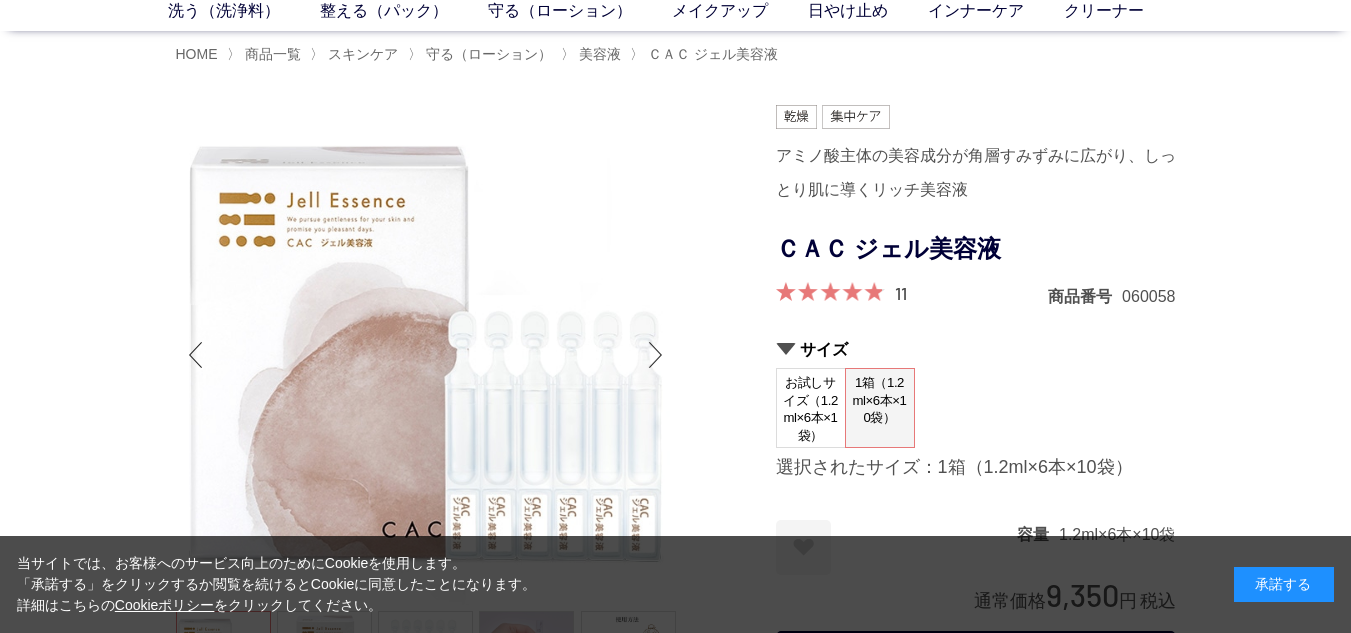 click on "承諾する" at bounding box center (1284, 584) 